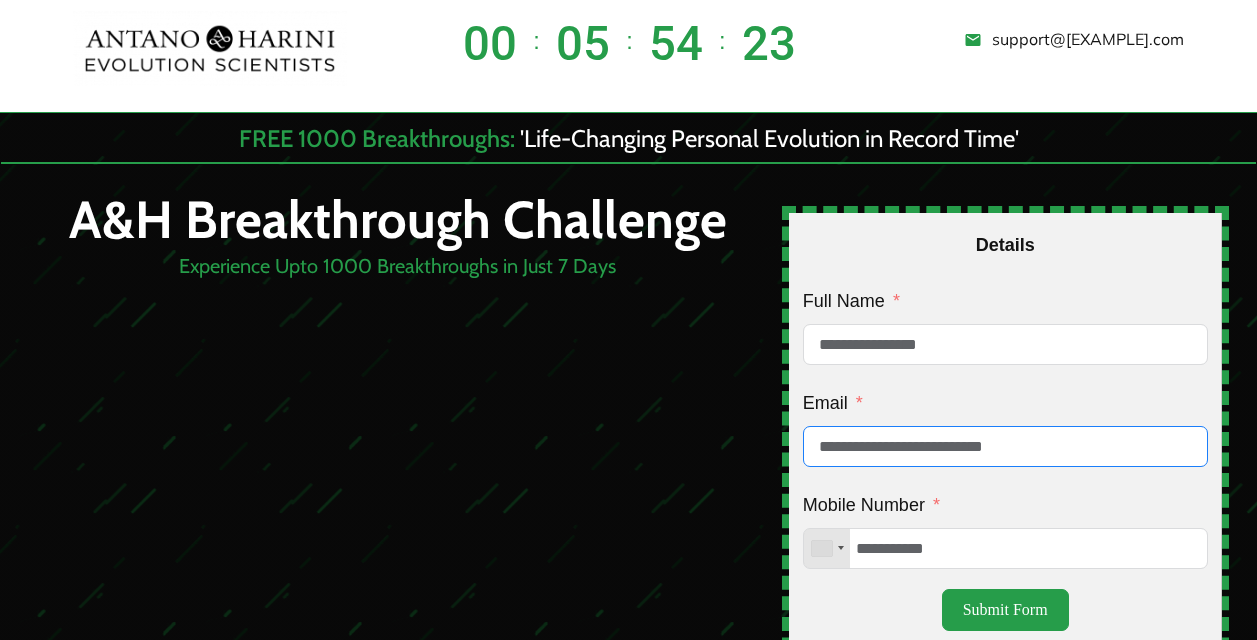 scroll, scrollTop: 0, scrollLeft: 0, axis: both 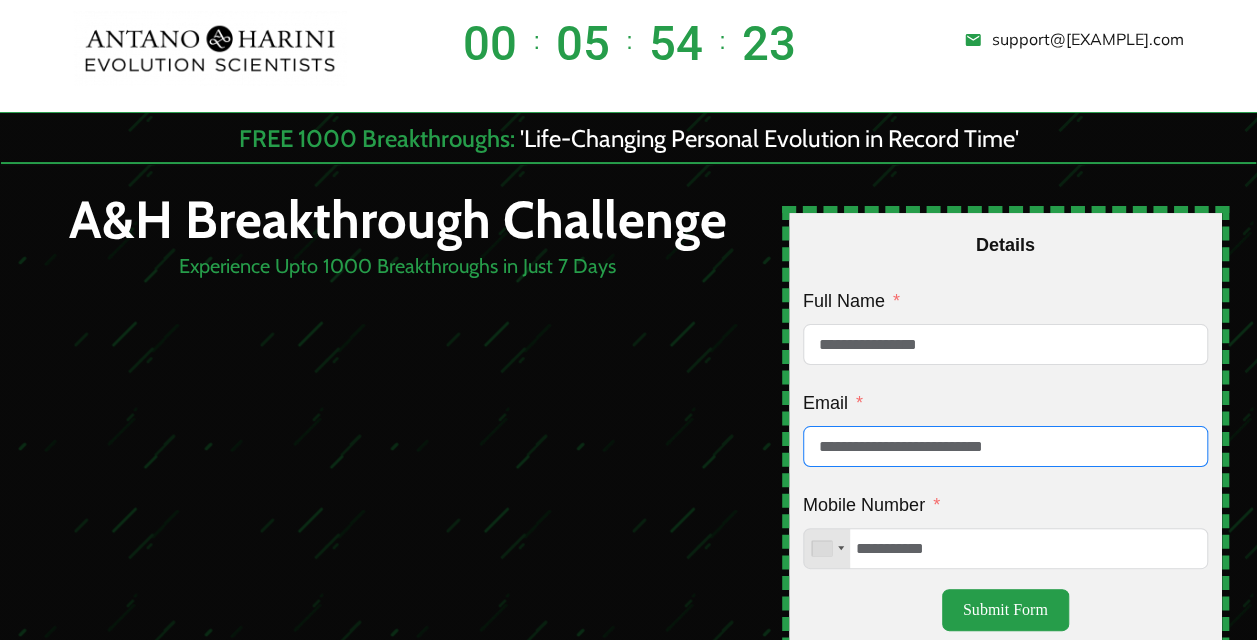click on "**********" at bounding box center (1005, 446) 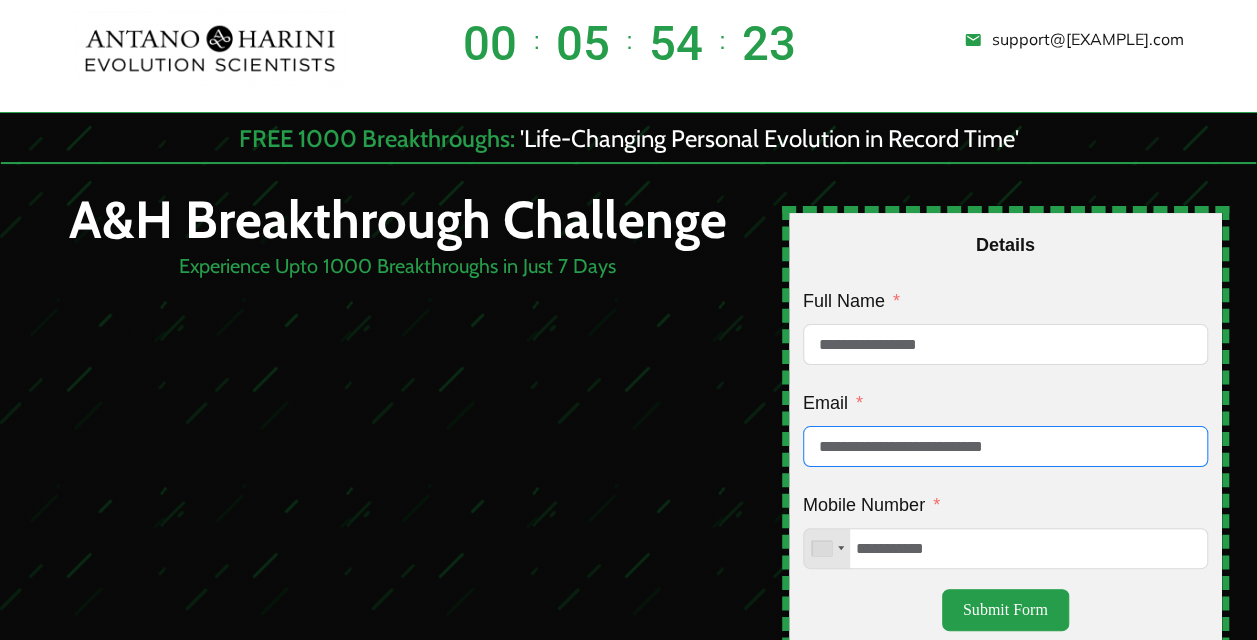 scroll, scrollTop: 0, scrollLeft: 0, axis: both 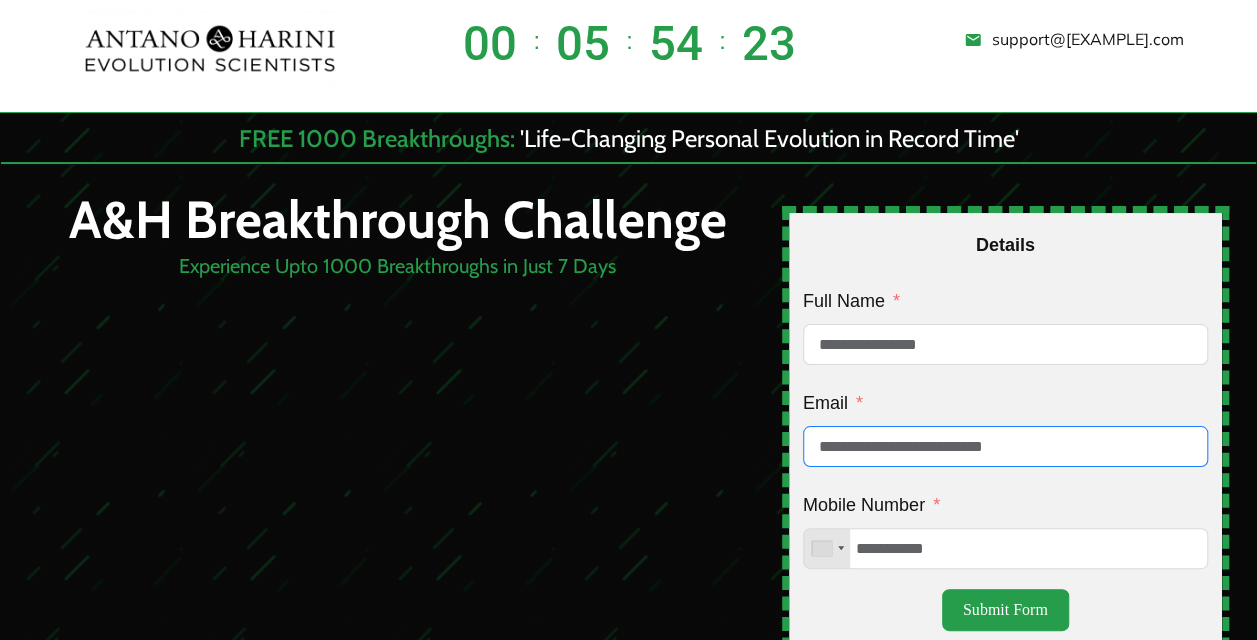 click on "**********" at bounding box center (1005, 446) 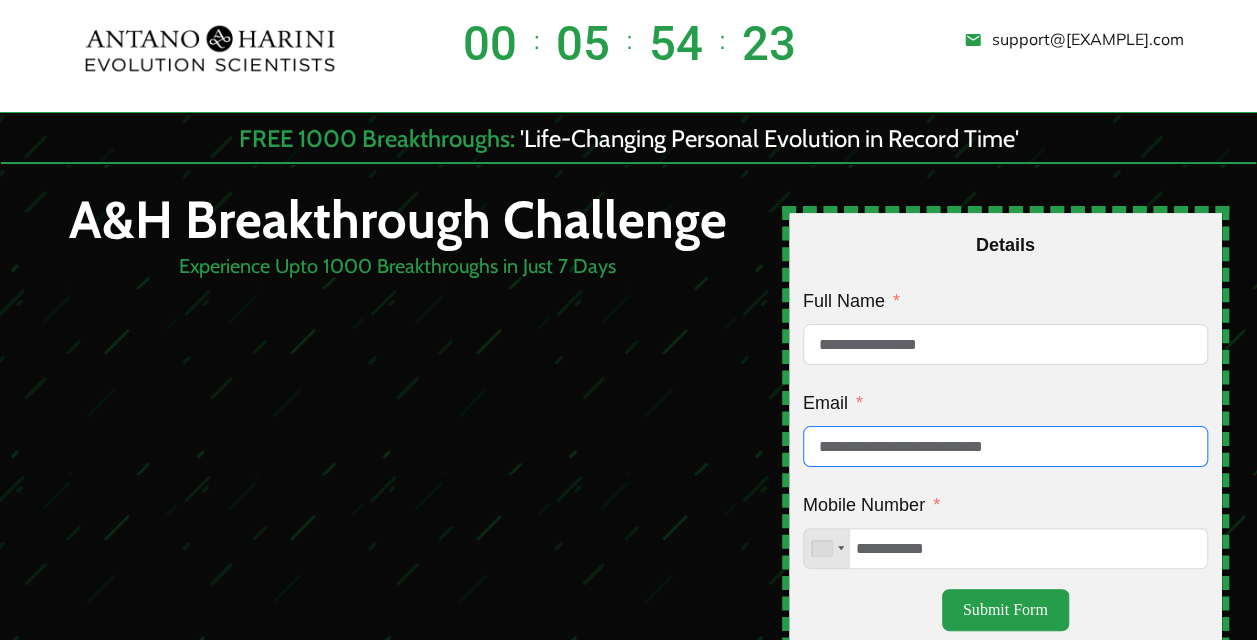 click on "**********" at bounding box center [1005, 446] 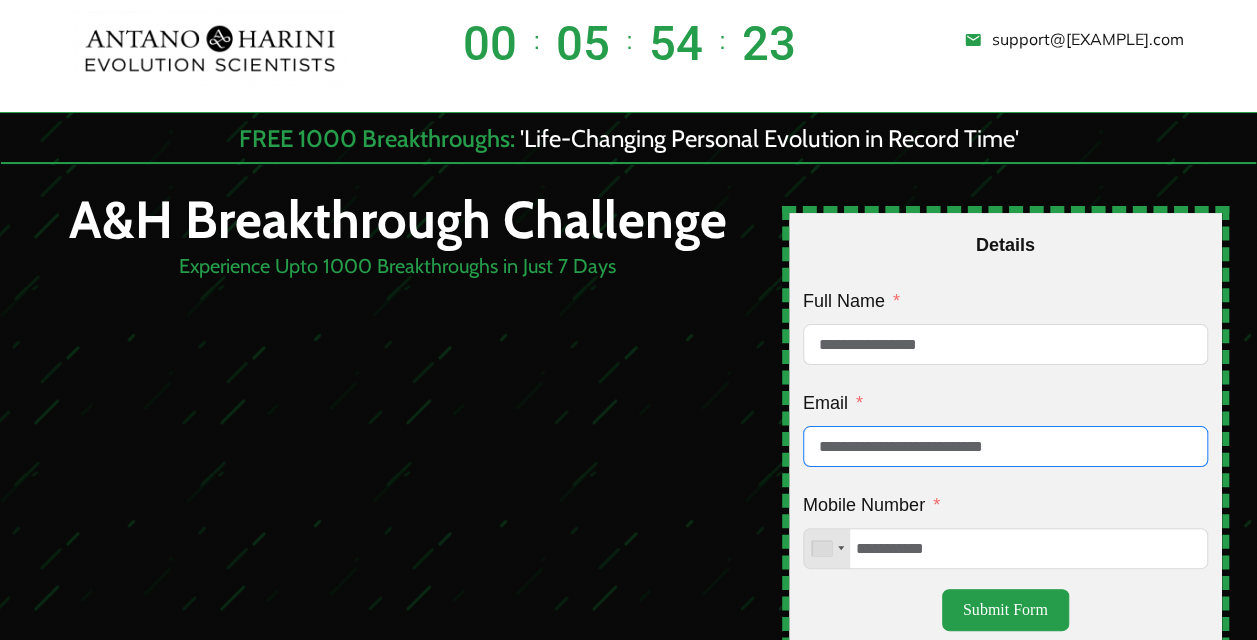 click on "**********" at bounding box center [1005, 446] 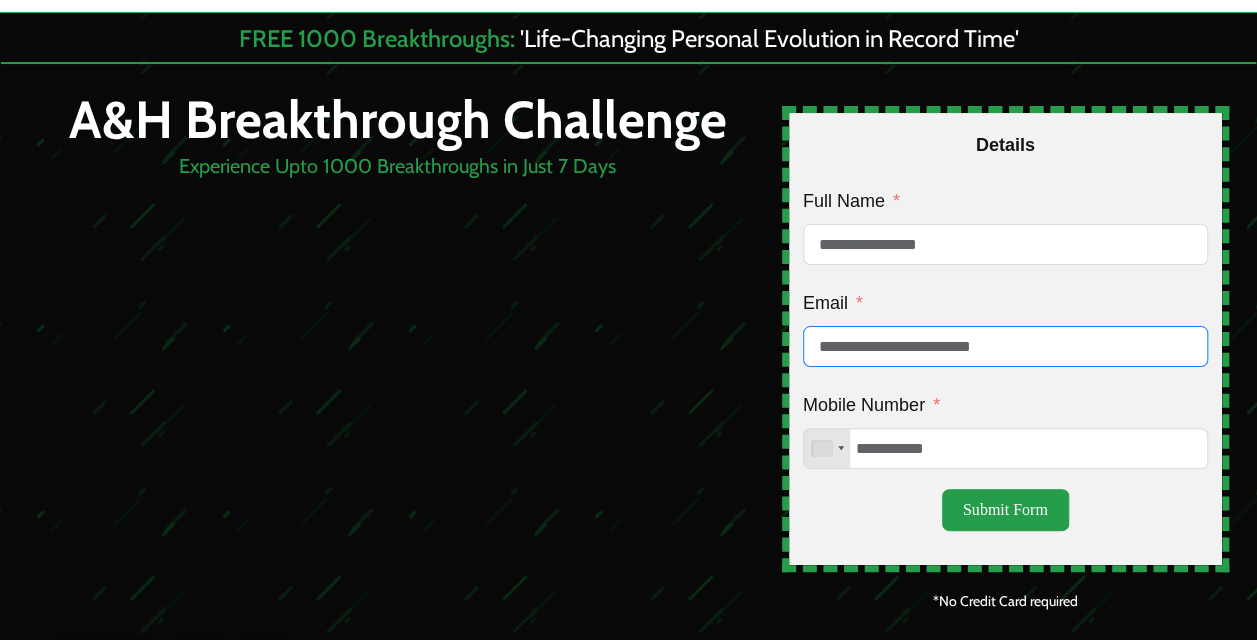 scroll, scrollTop: 102, scrollLeft: 0, axis: vertical 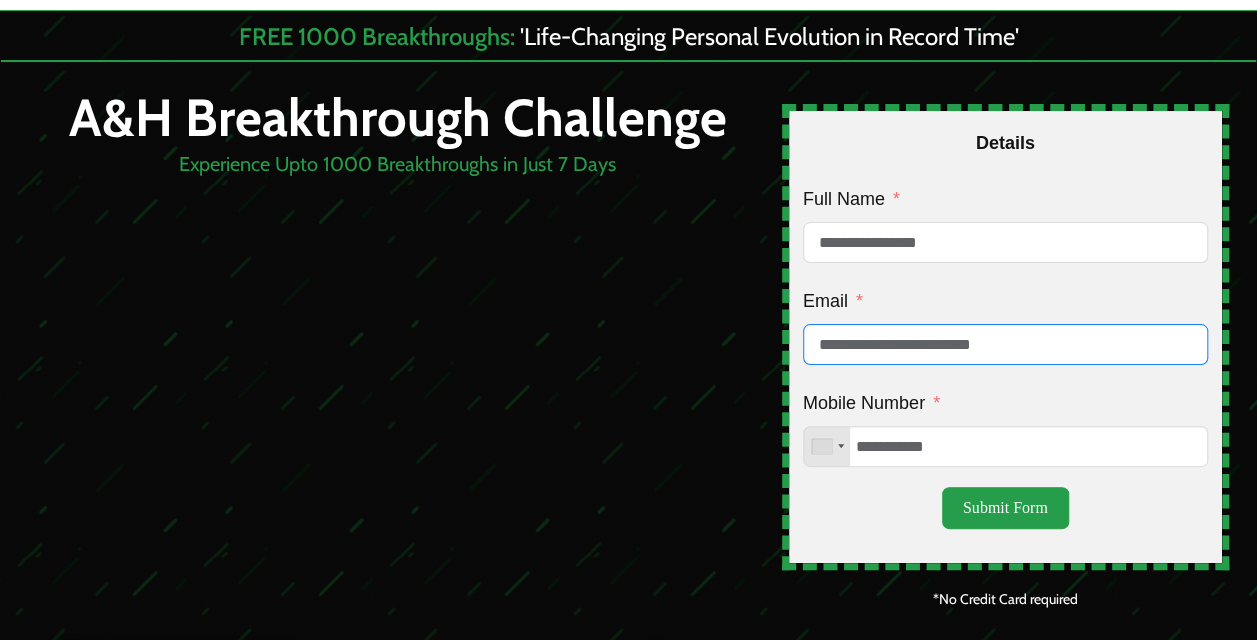 type on "**********" 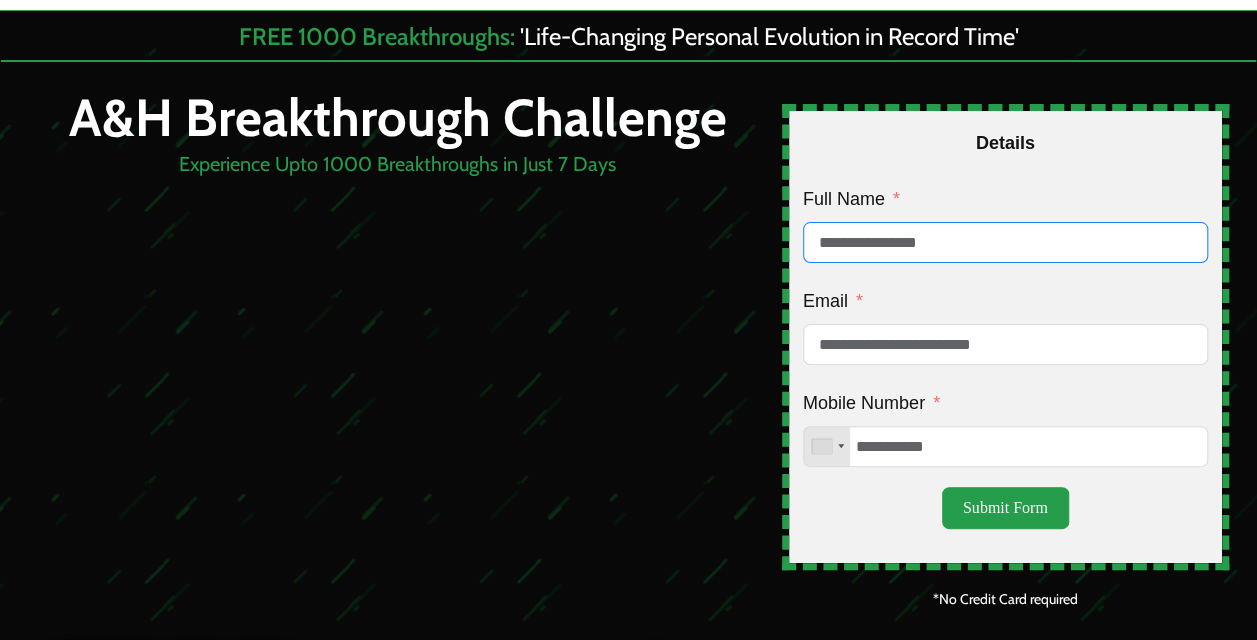 click on "**********" at bounding box center (1005, 242) 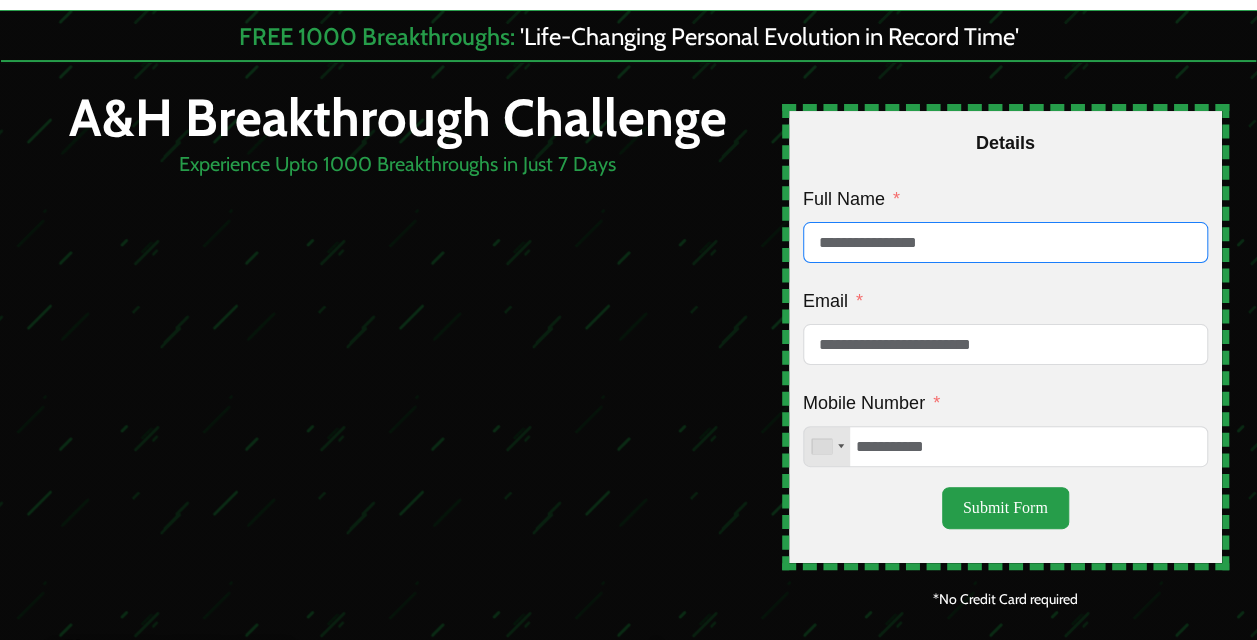 click on "**********" at bounding box center [1005, 242] 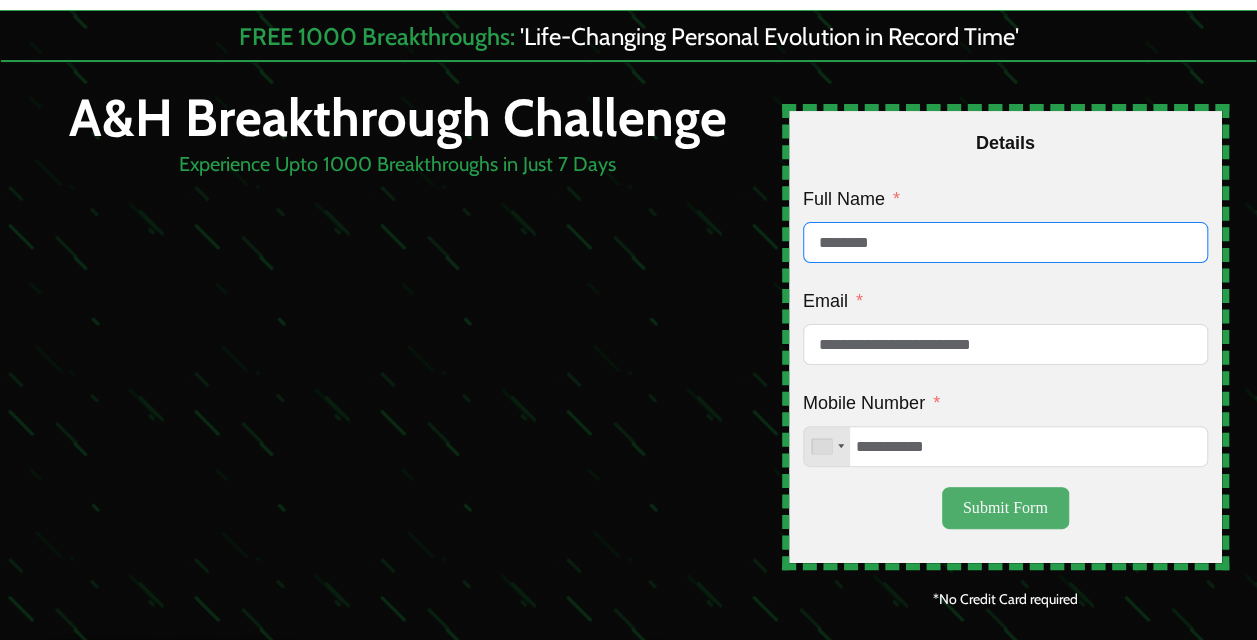 type on "********" 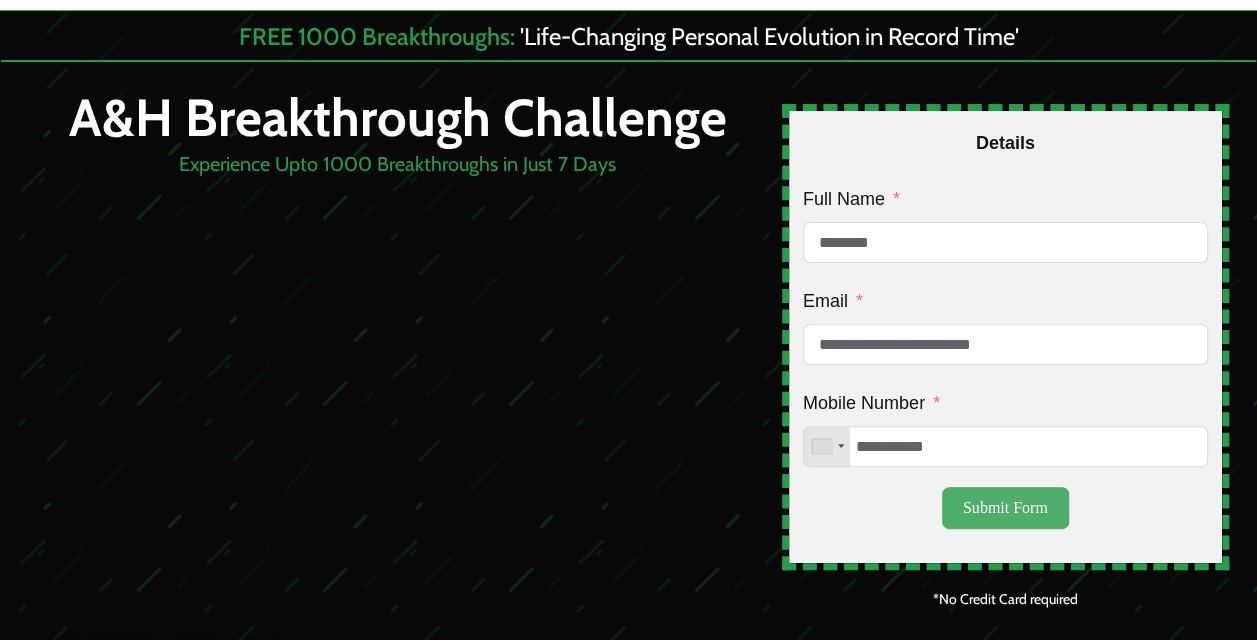 click on "Submit Form" at bounding box center (1005, 508) 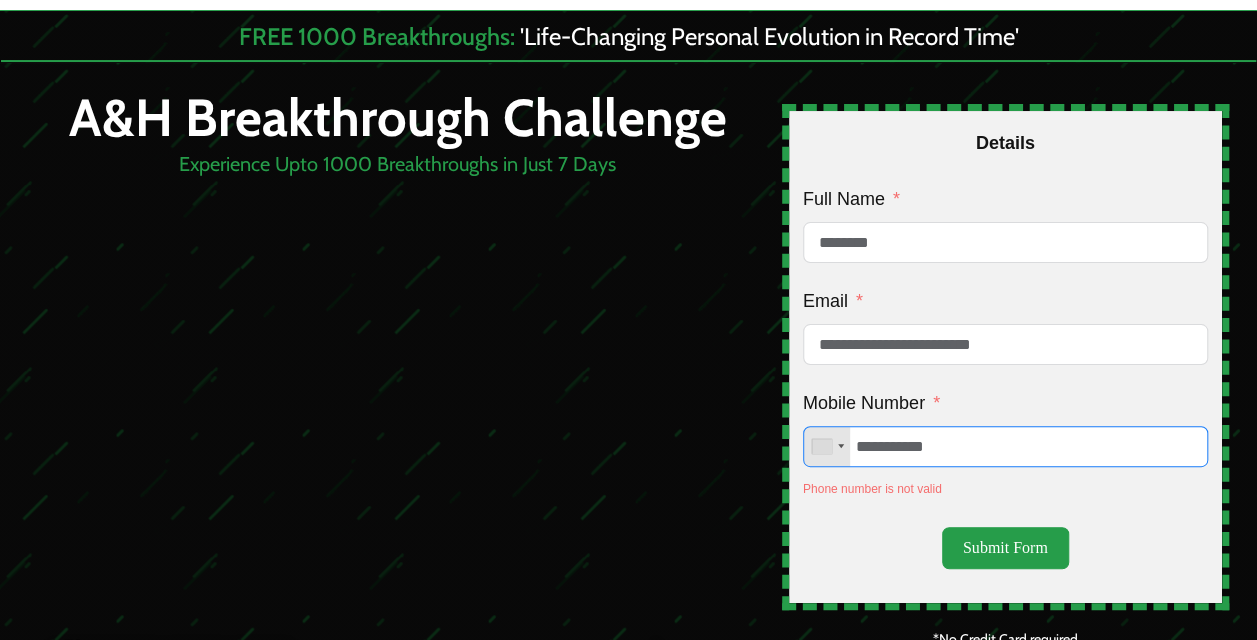 drag, startPoint x: 866, startPoint y: 451, endPoint x: 839, endPoint y: 454, distance: 27.166155 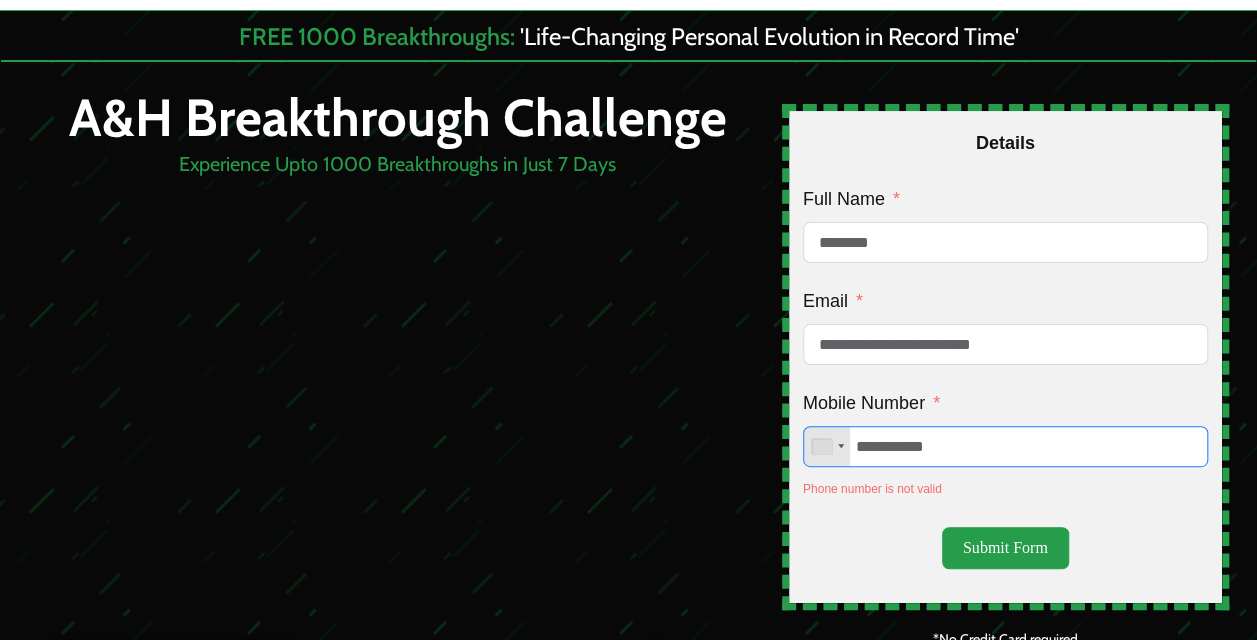 click on "**********" at bounding box center (1005, 446) 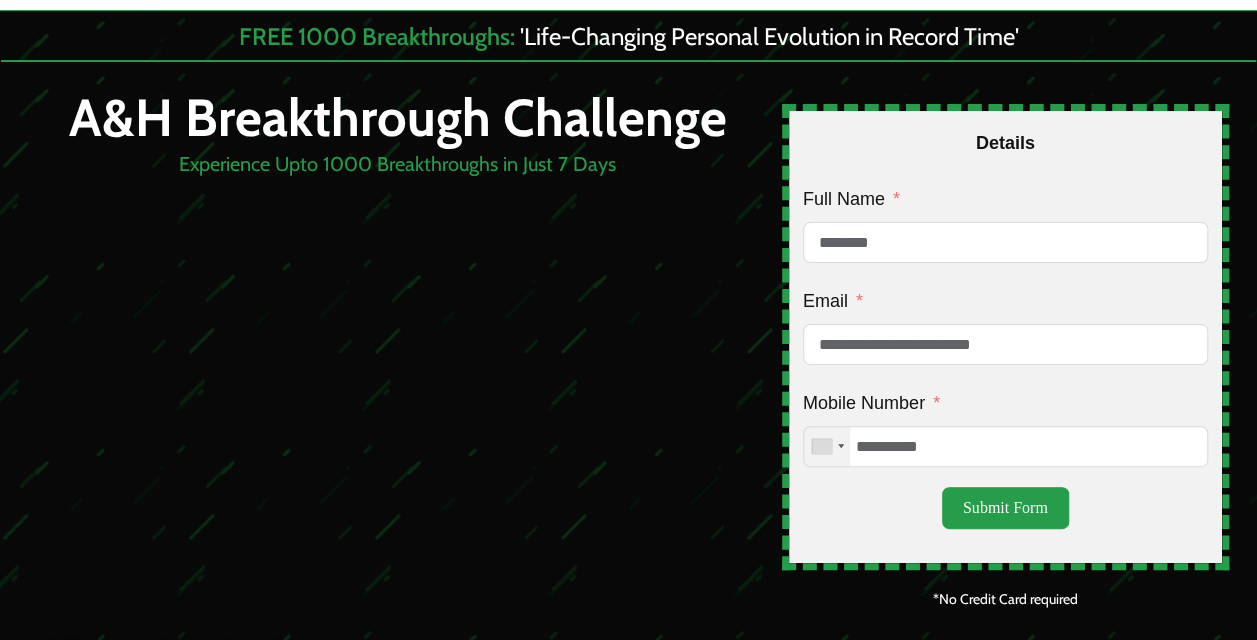 click at bounding box center [841, 446] 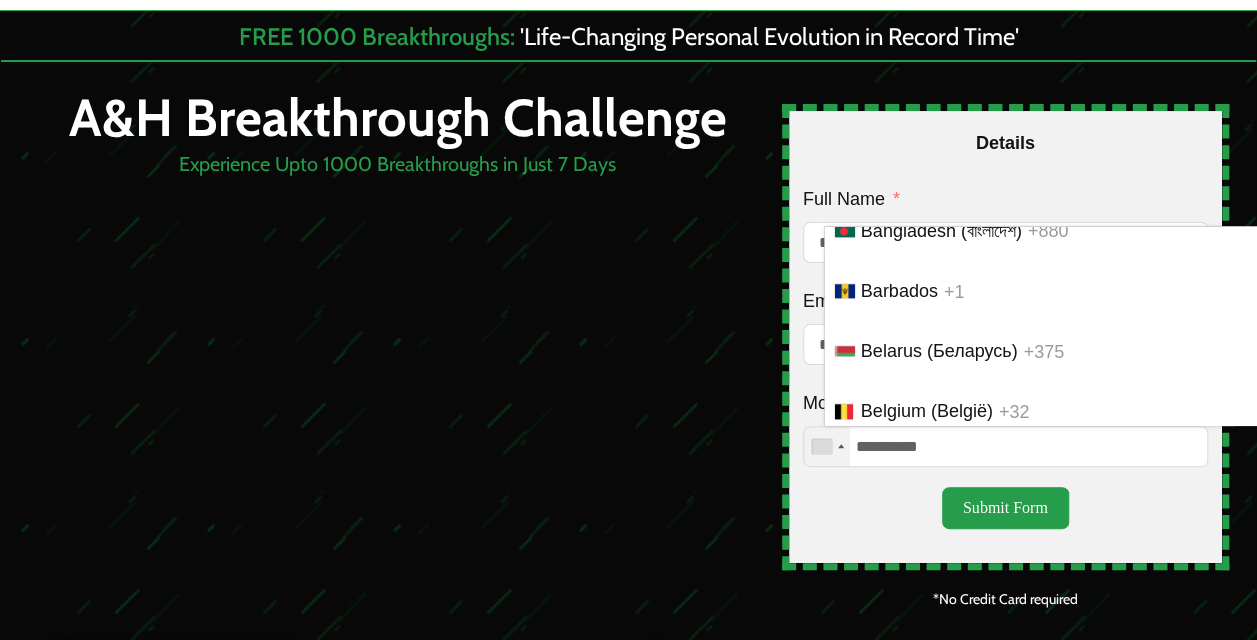scroll, scrollTop: 5982, scrollLeft: 0, axis: vertical 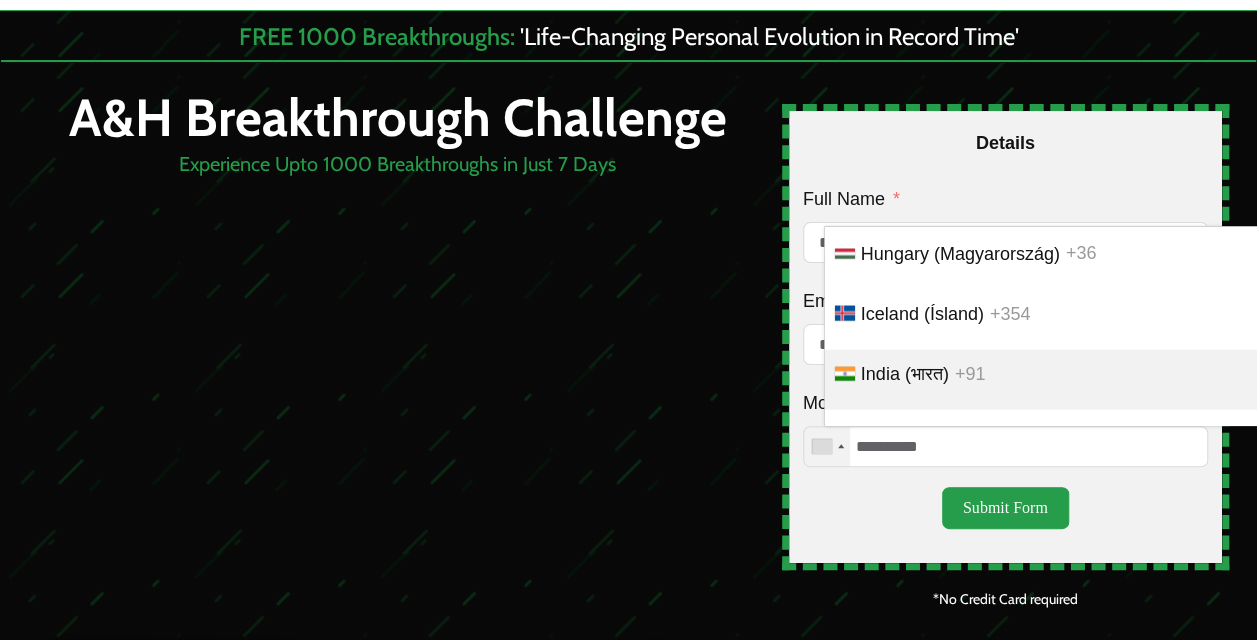 click on "India (भारत) +91" at bounding box center [1085, 379] 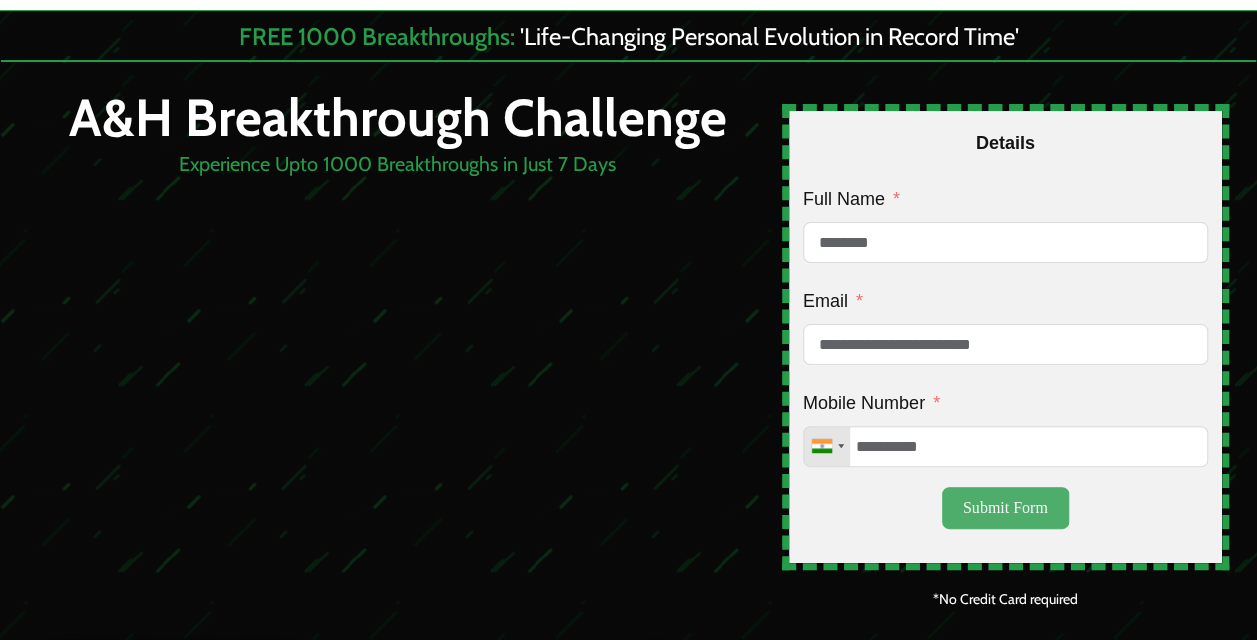 click on "Submit Form" at bounding box center (1005, 508) 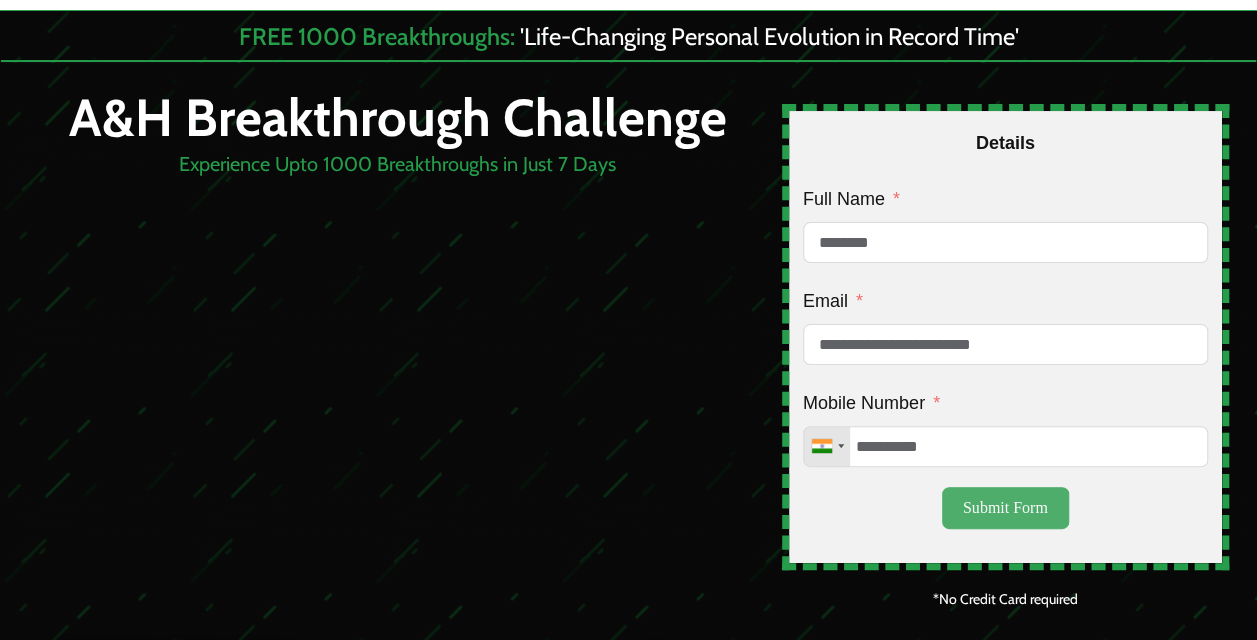 type on "**********" 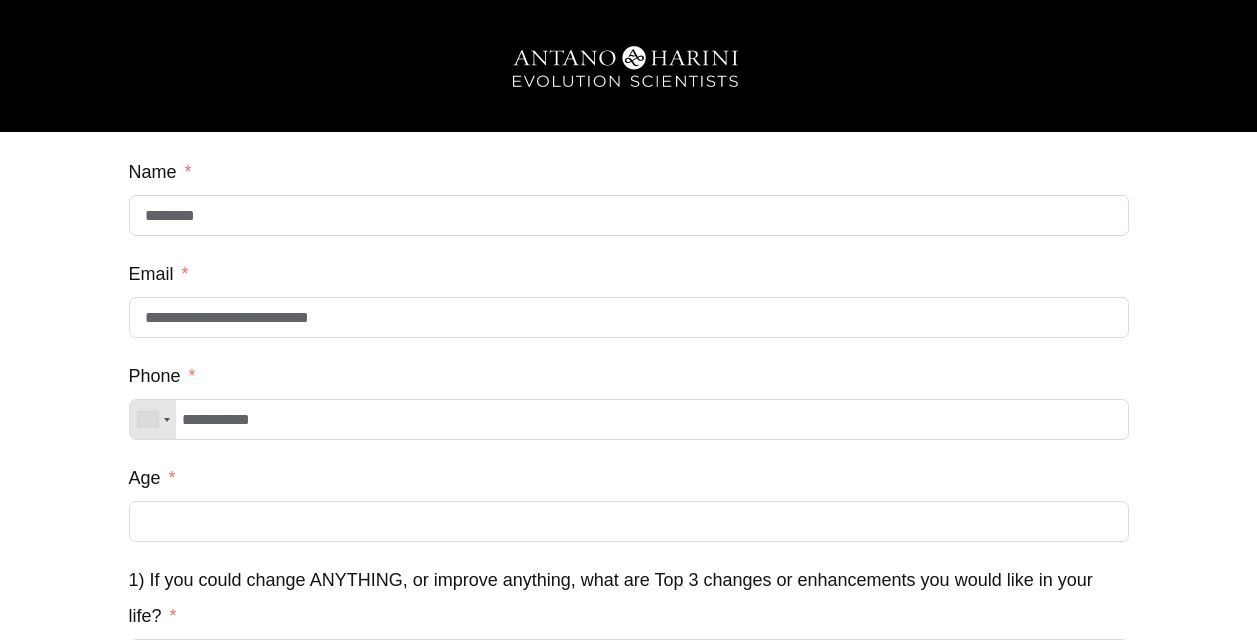 scroll, scrollTop: 0, scrollLeft: 0, axis: both 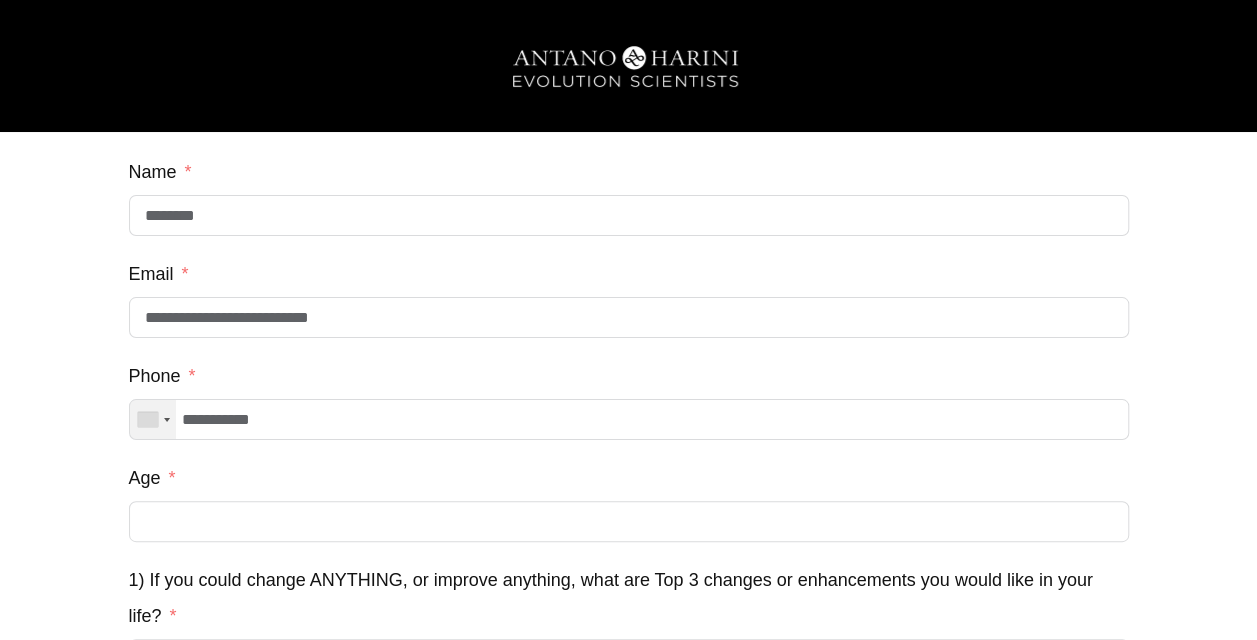 type on "********" 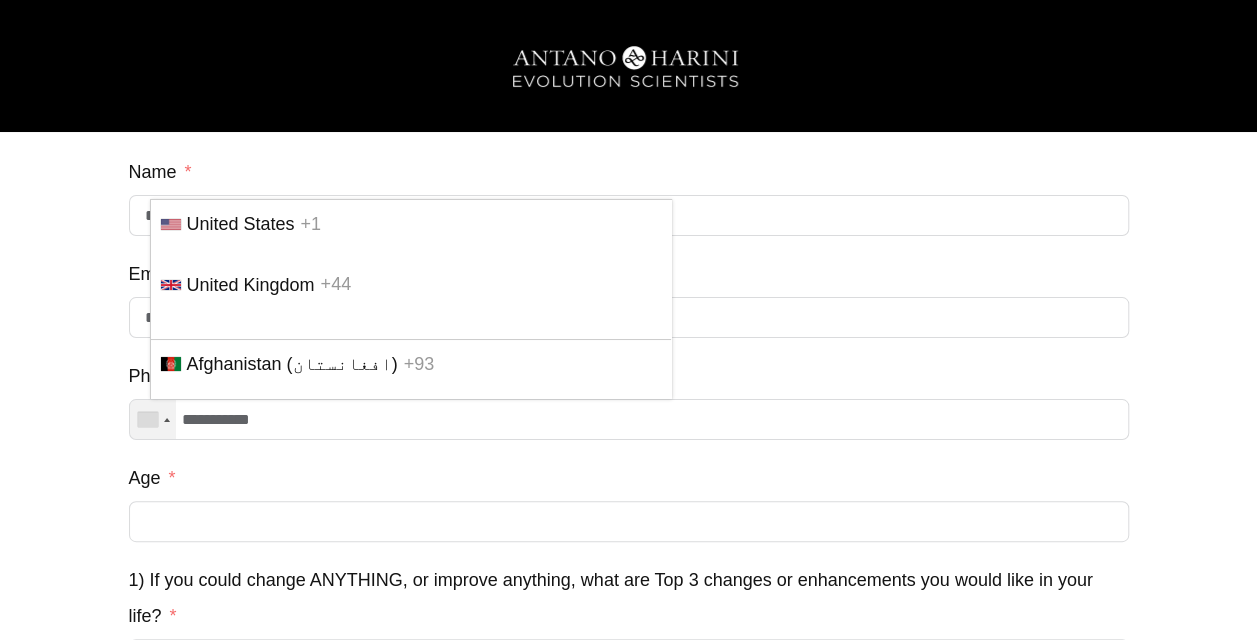 scroll, scrollTop: 5982, scrollLeft: 0, axis: vertical 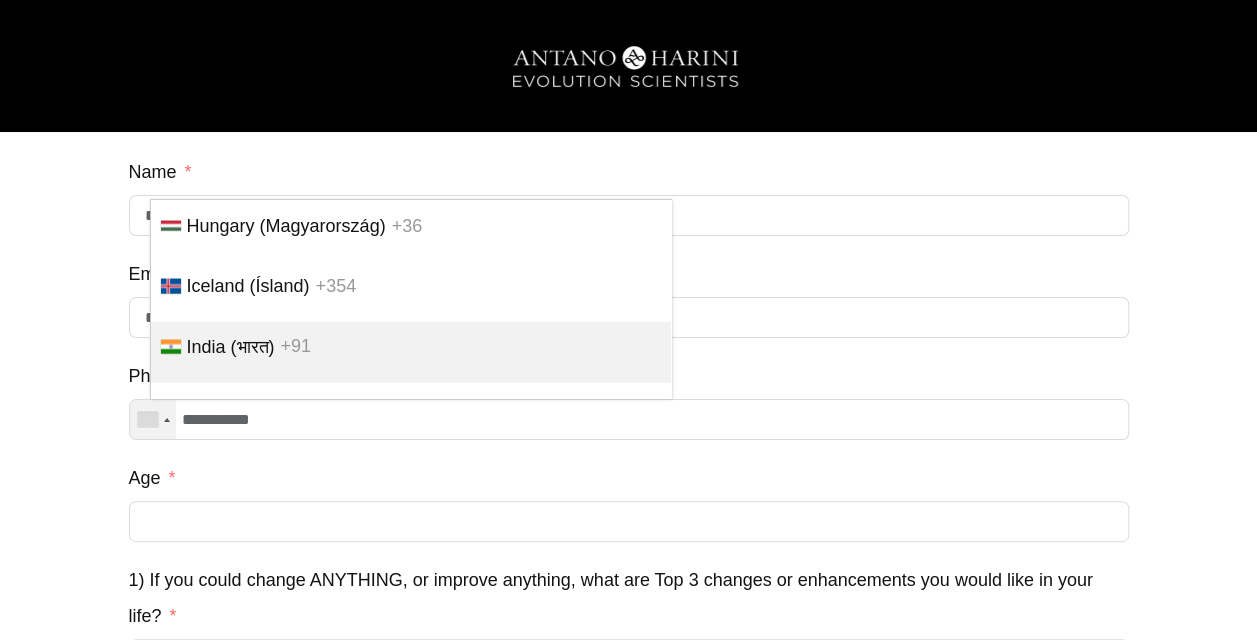 click on "[COUNTRY] +[PHONE]" at bounding box center (411, 352) 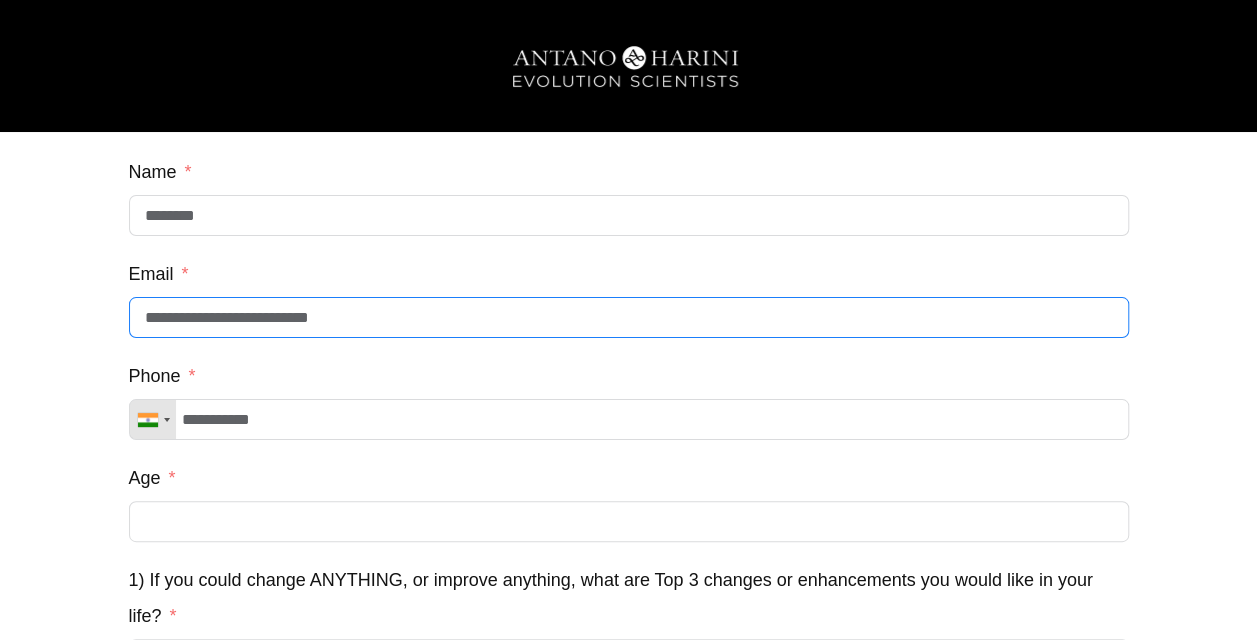 click on "**********" at bounding box center (629, 317) 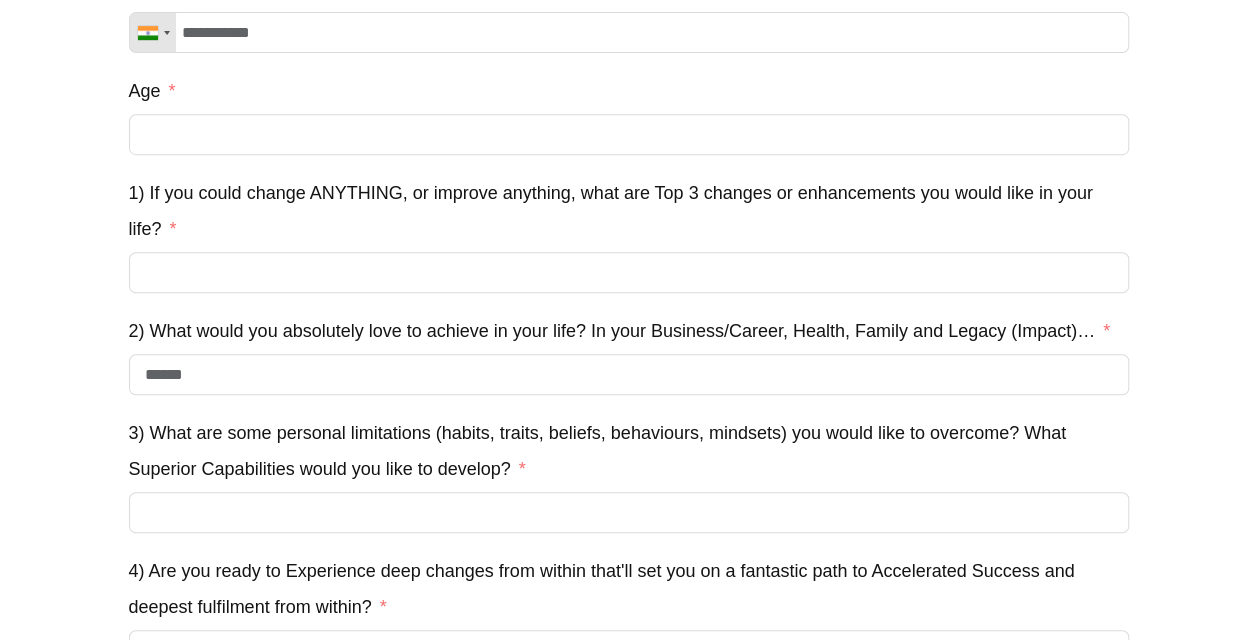 scroll, scrollTop: 389, scrollLeft: 0, axis: vertical 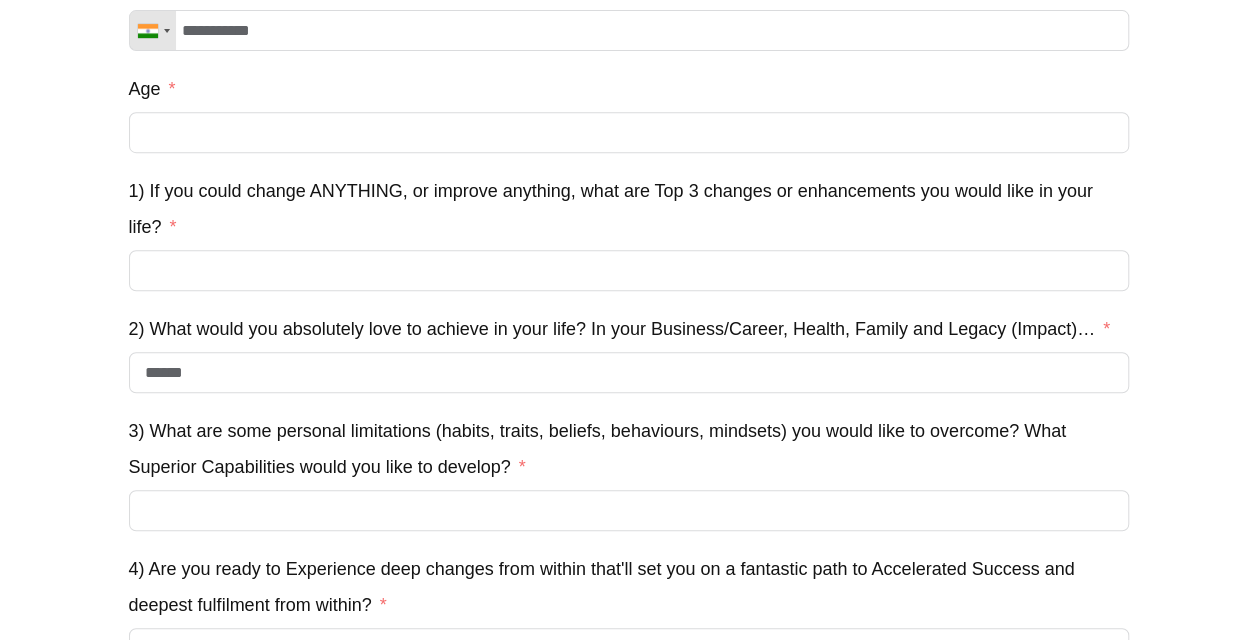 type on "**********" 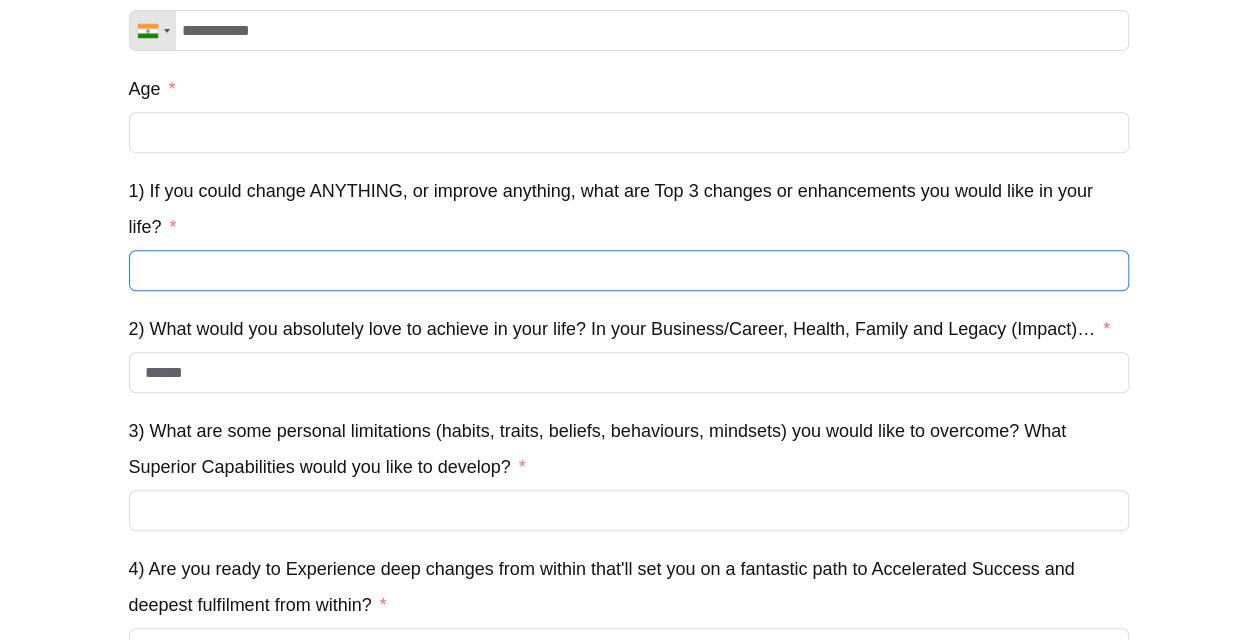 click on "1) If you could change ANYTHING, or improve anything, what are Top 3 changes or enhancements you would like in your life?" at bounding box center (629, 270) 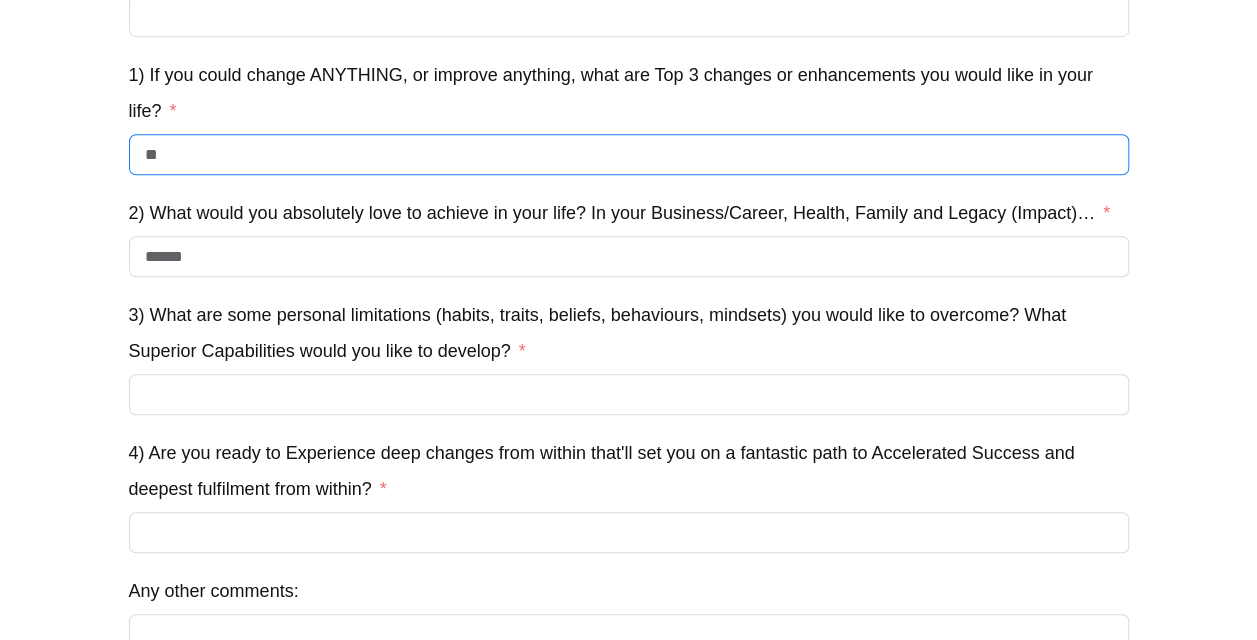 scroll, scrollTop: 507, scrollLeft: 0, axis: vertical 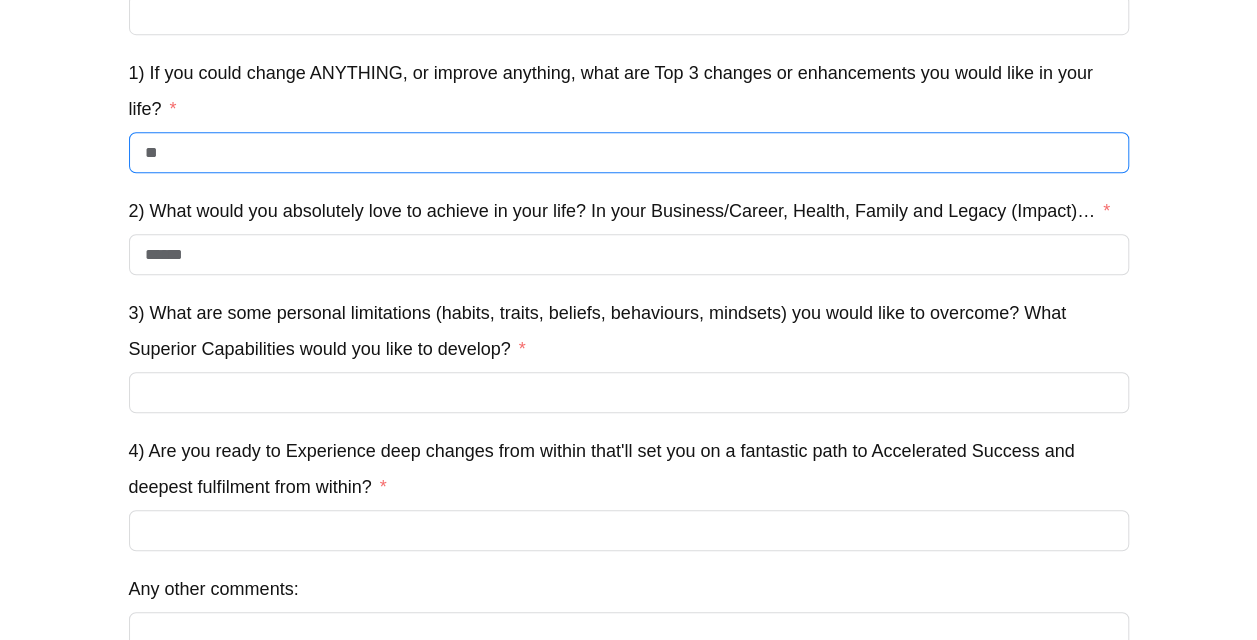 type on "**" 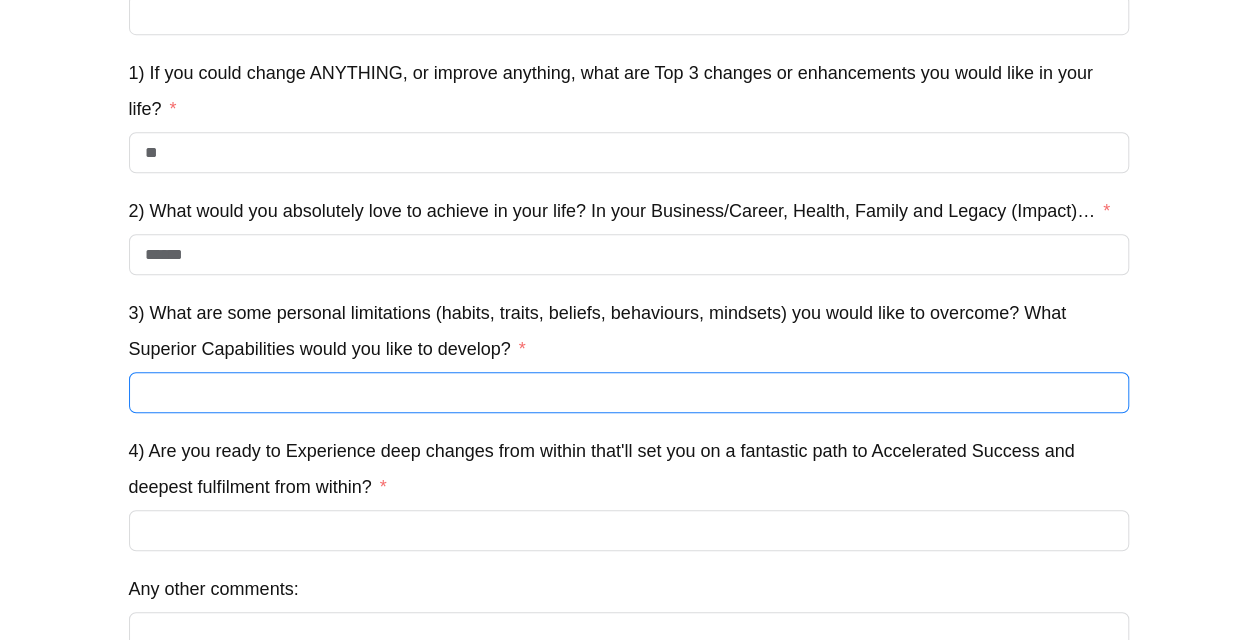 click on "3) What are some personal limitations (habits, traits, beliefs, behaviours, mindsets) you would like to overcome? What Superior Capabilities would you like to develop?" at bounding box center (629, 392) 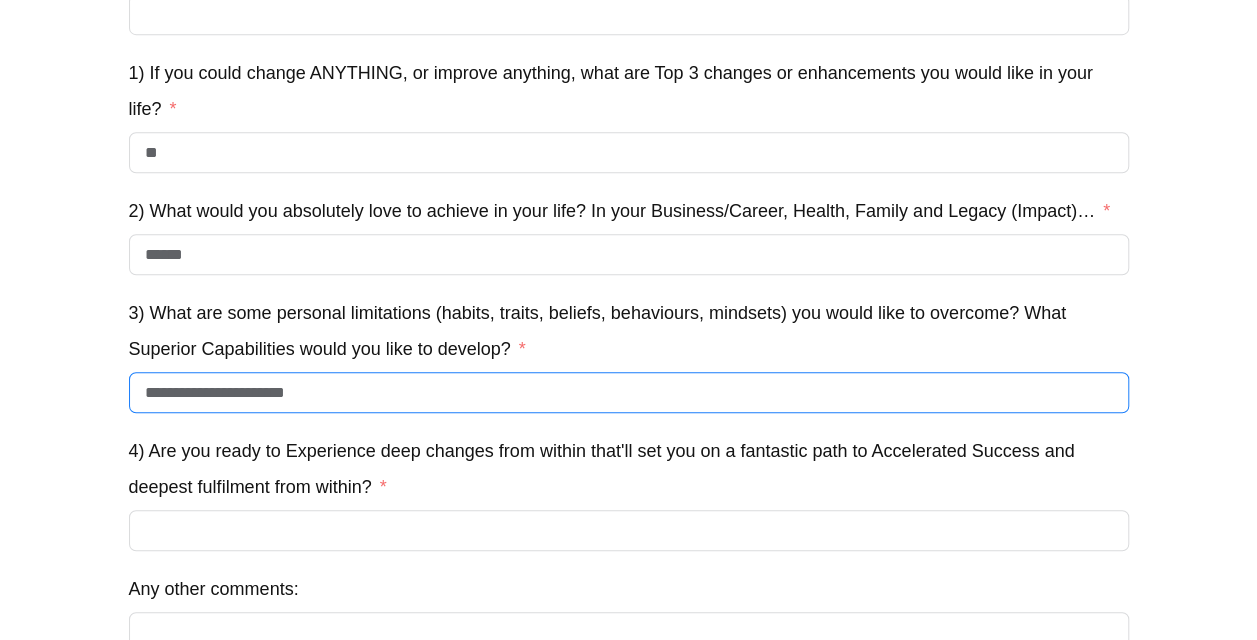 type on "**********" 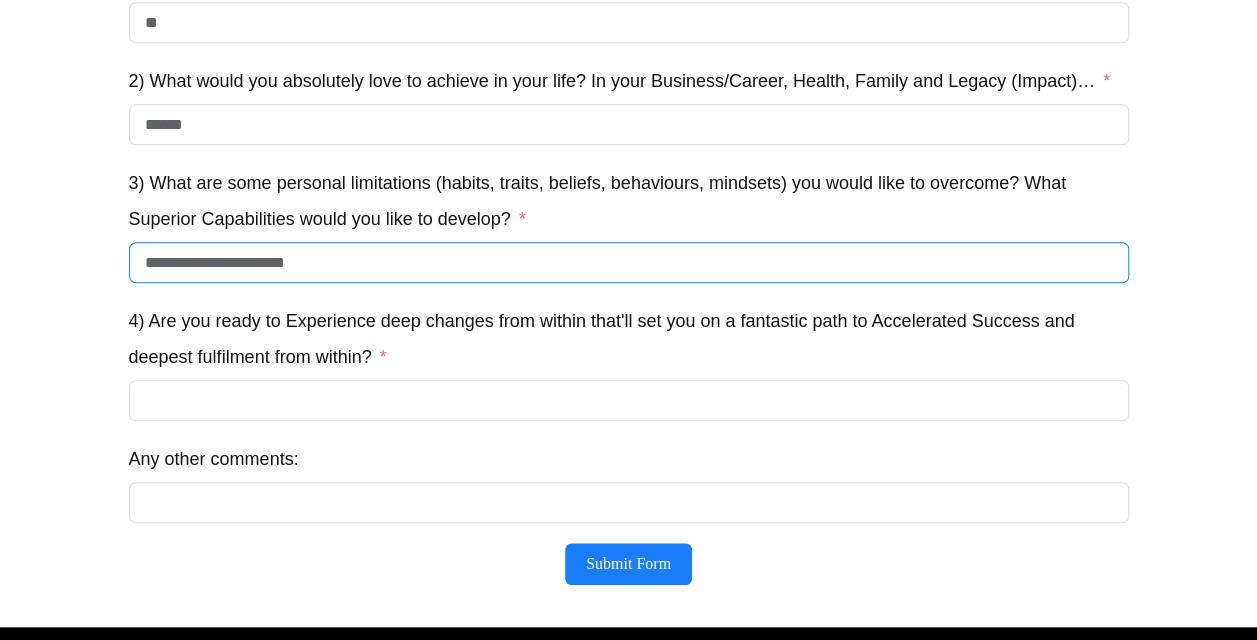 scroll, scrollTop: 639, scrollLeft: 0, axis: vertical 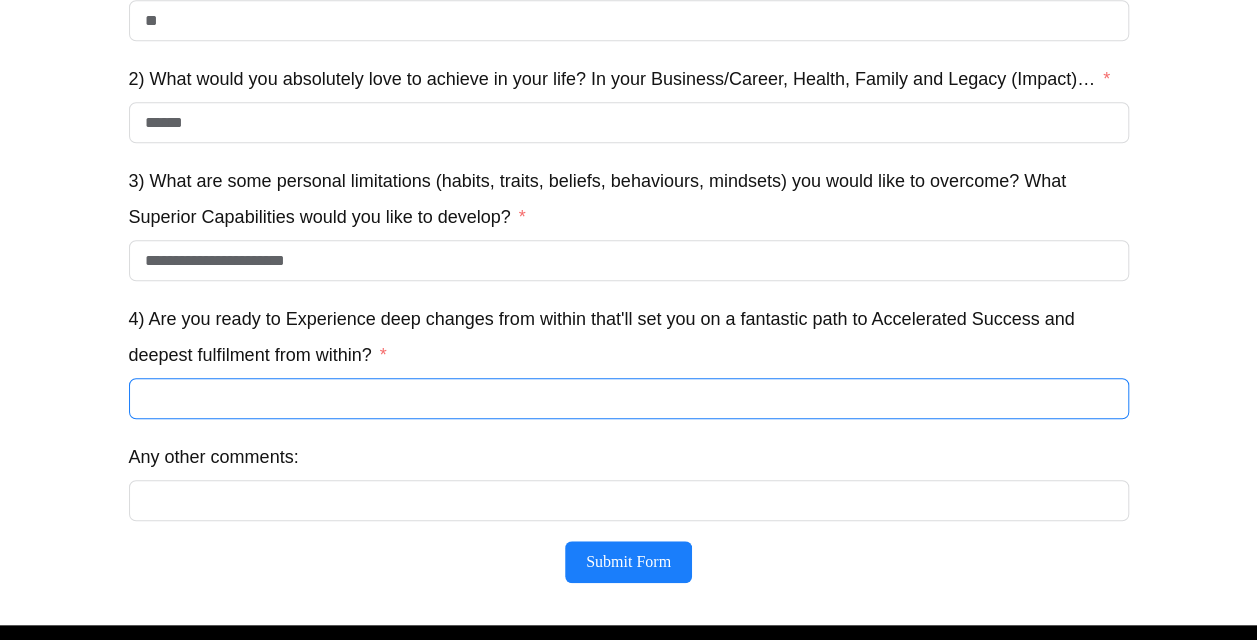 click on "4) Are you ready to Experience deep changes from within that'll set you on a fantastic path to Accelerated Success and deepest fulfilment from within?" at bounding box center [629, 398] 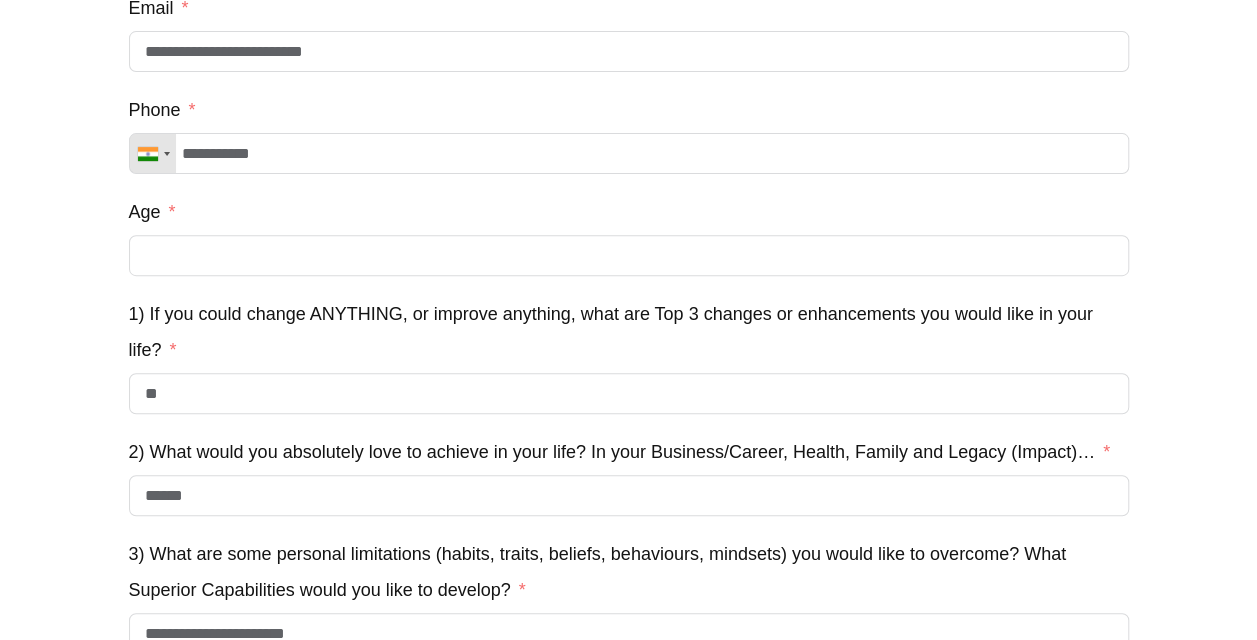 scroll, scrollTop: 261, scrollLeft: 0, axis: vertical 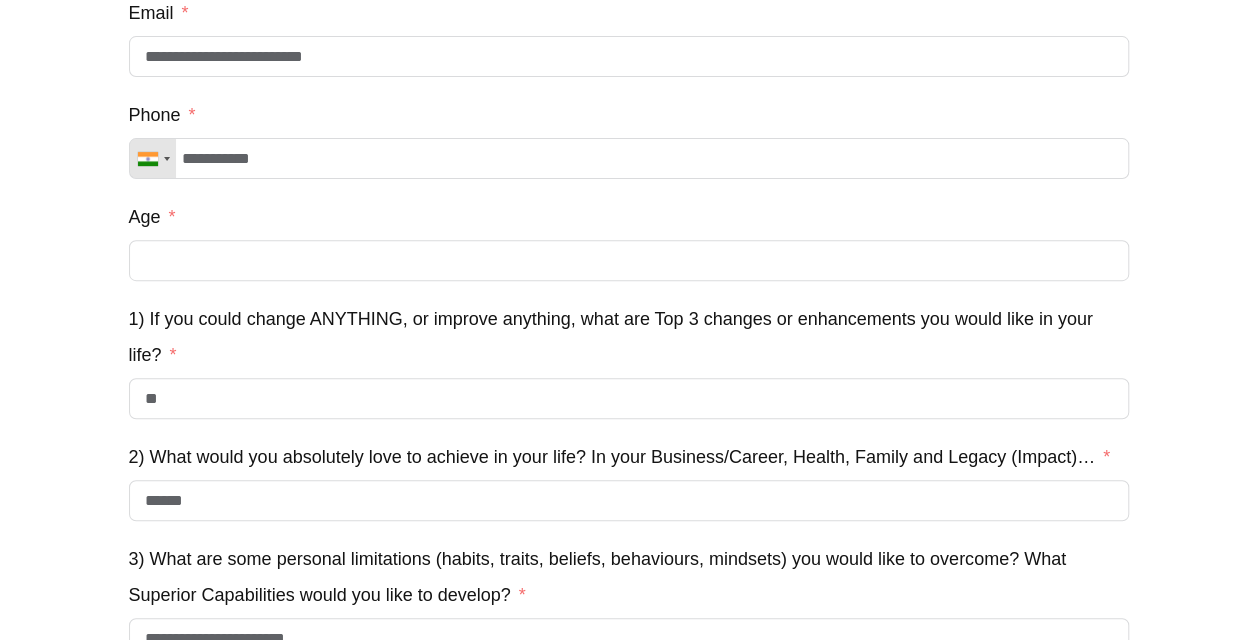 type on "***" 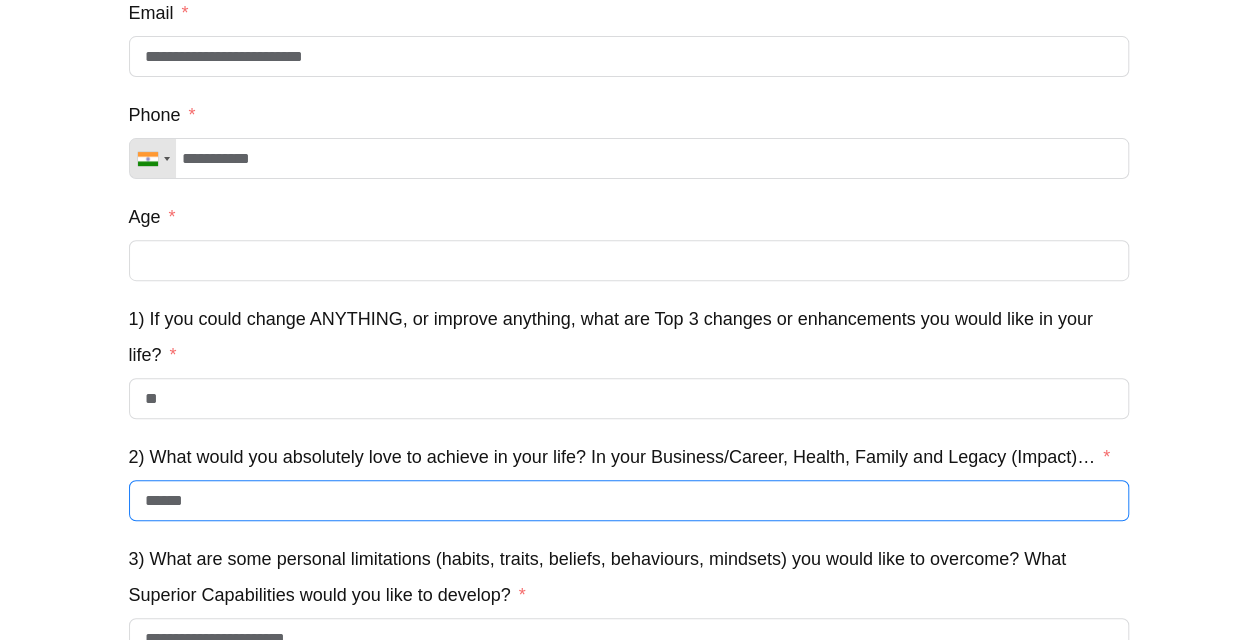 click on "******" at bounding box center (629, 500) 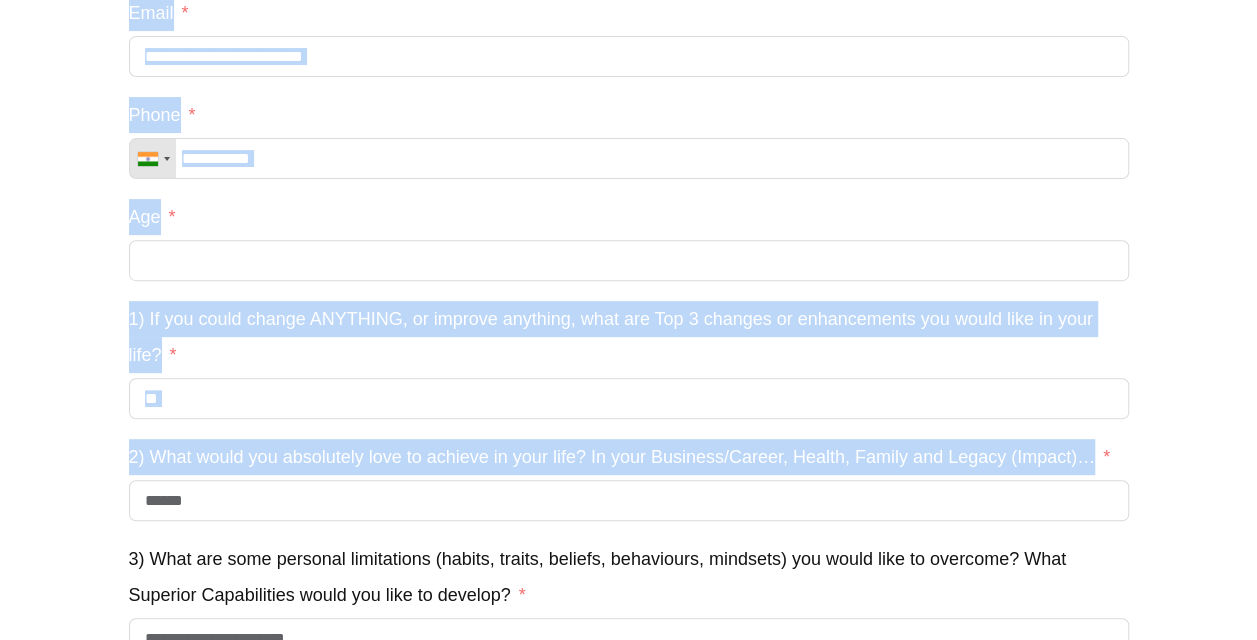 click on "**********" at bounding box center [628, 485] 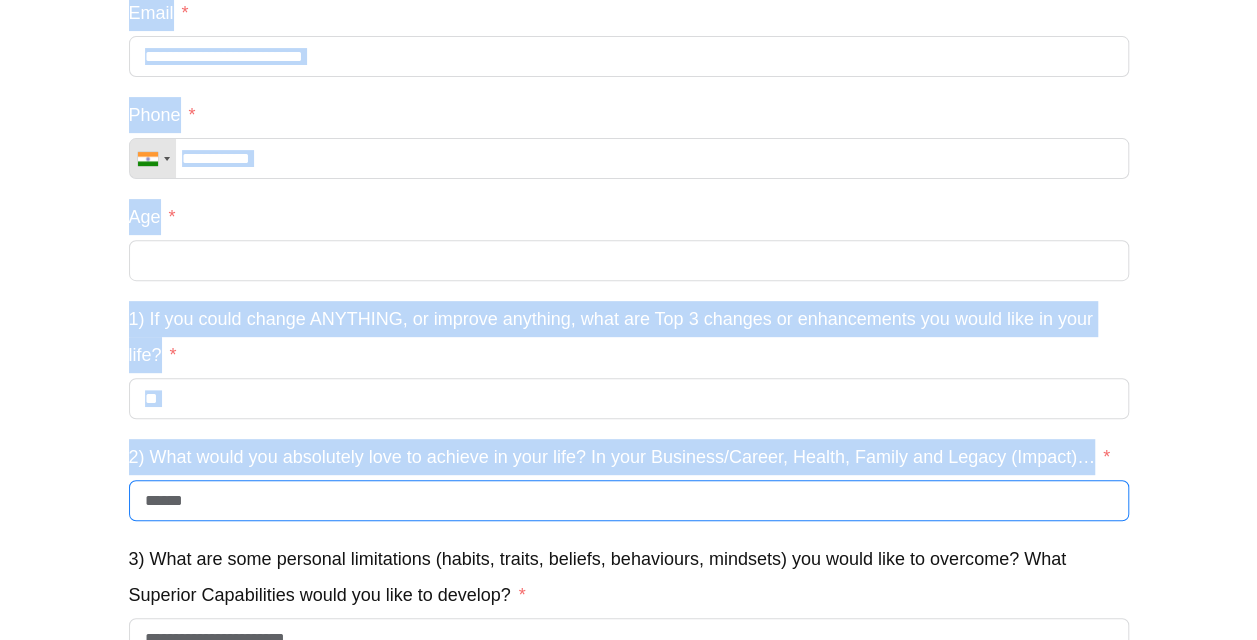 click on "******" at bounding box center (629, 500) 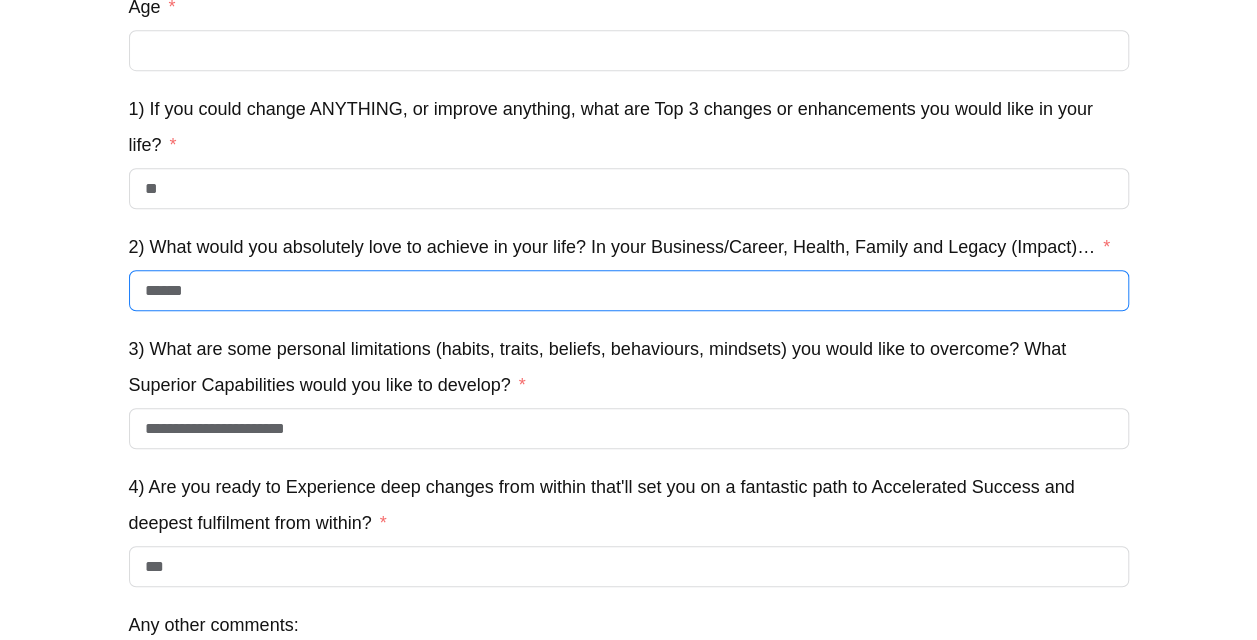 scroll, scrollTop: 472, scrollLeft: 0, axis: vertical 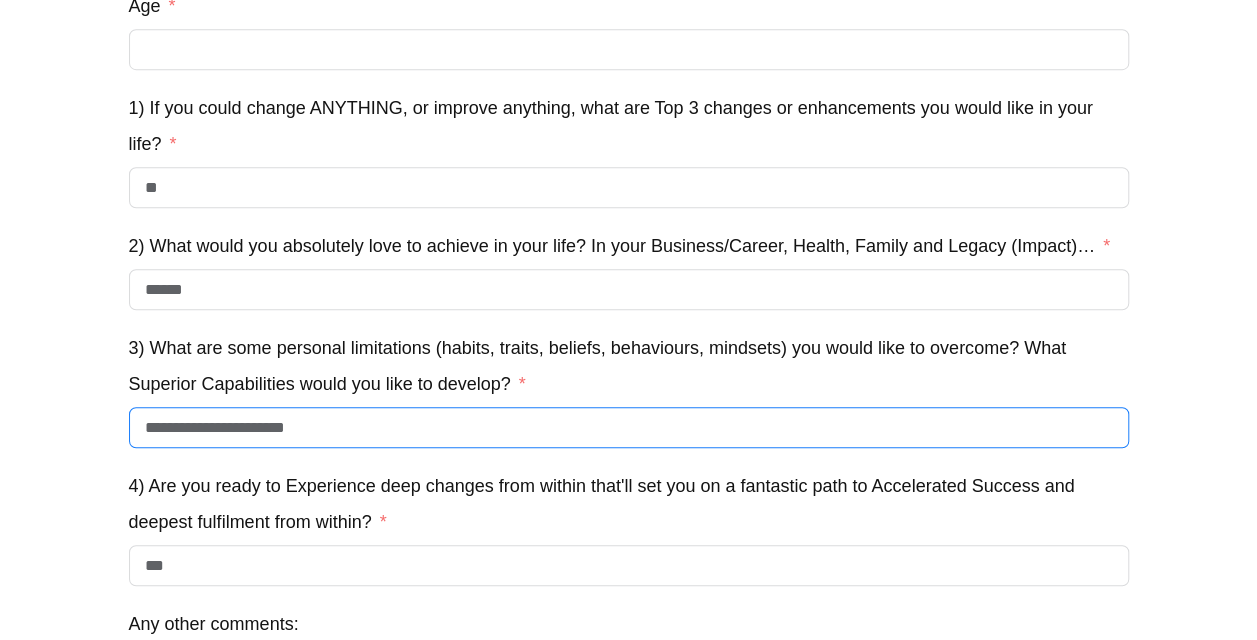 click on "**********" at bounding box center [629, 427] 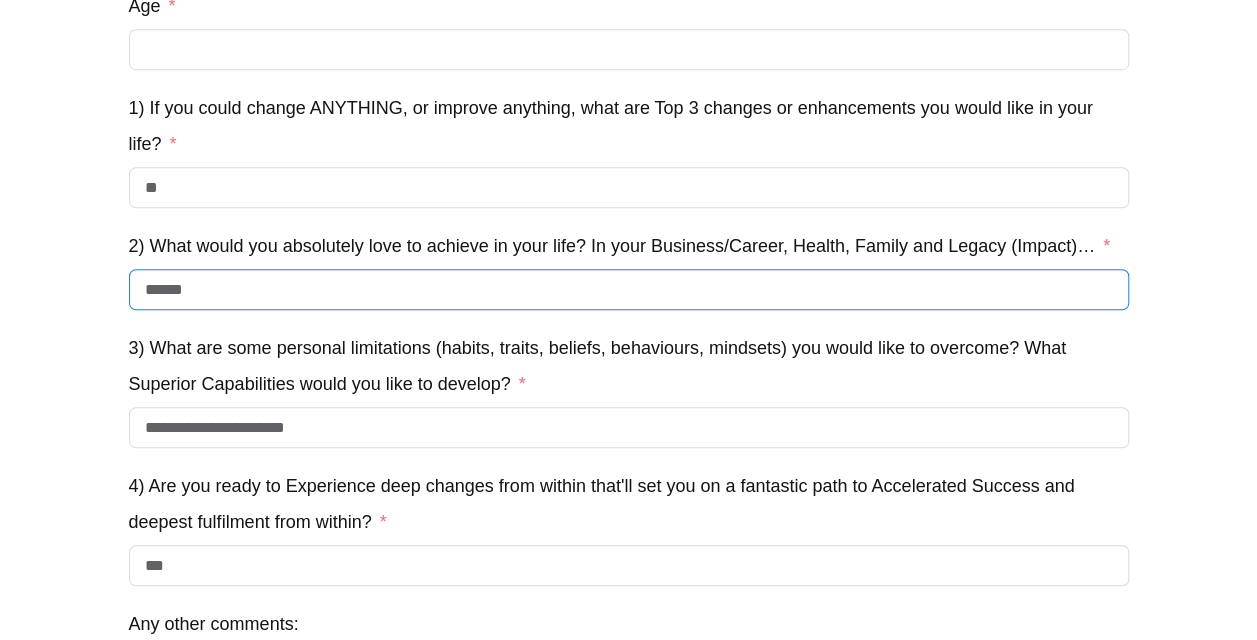 click on "******" at bounding box center (629, 289) 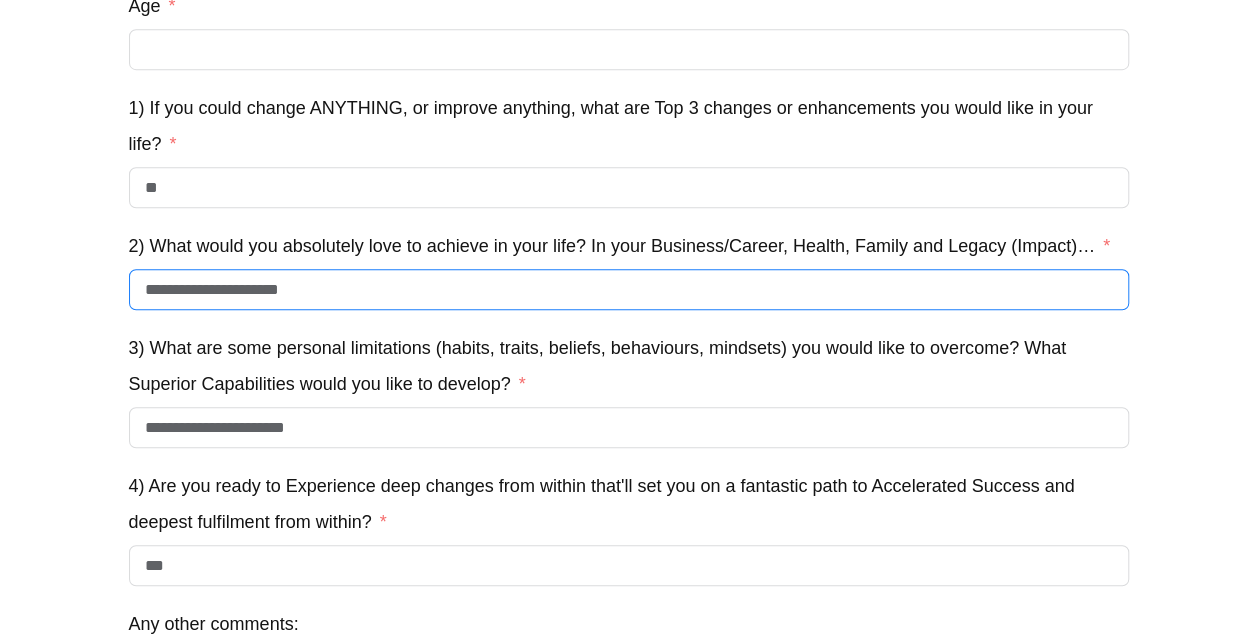 type on "**********" 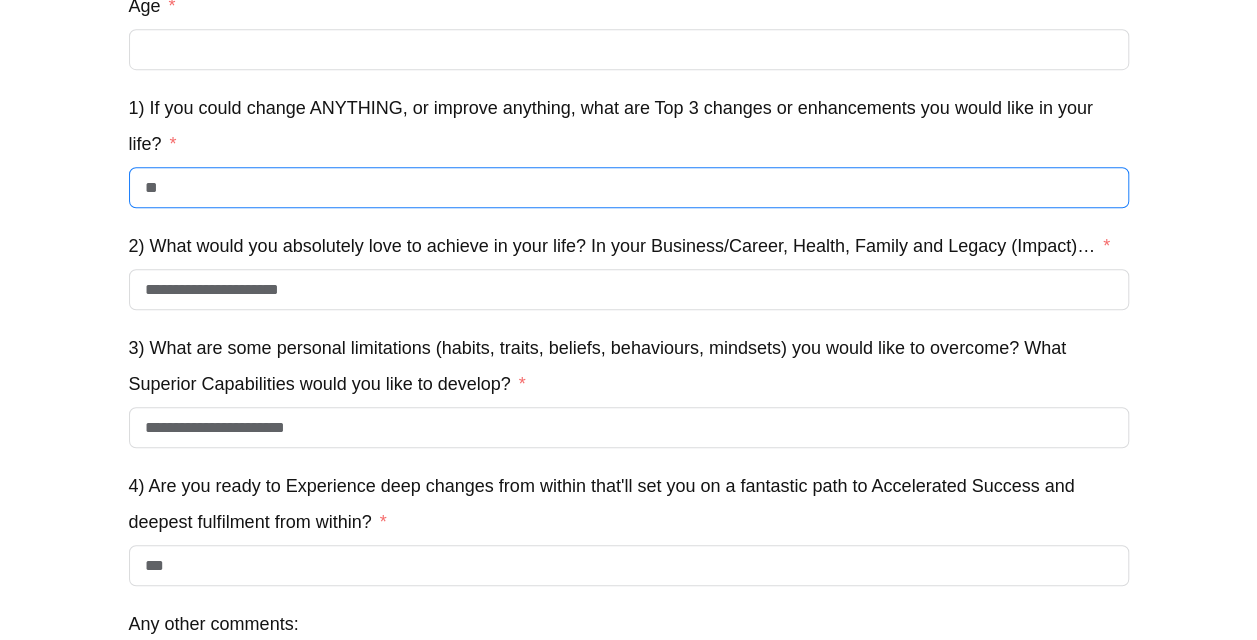 drag, startPoint x: 190, startPoint y: 204, endPoint x: 138, endPoint y: 196, distance: 52.611786 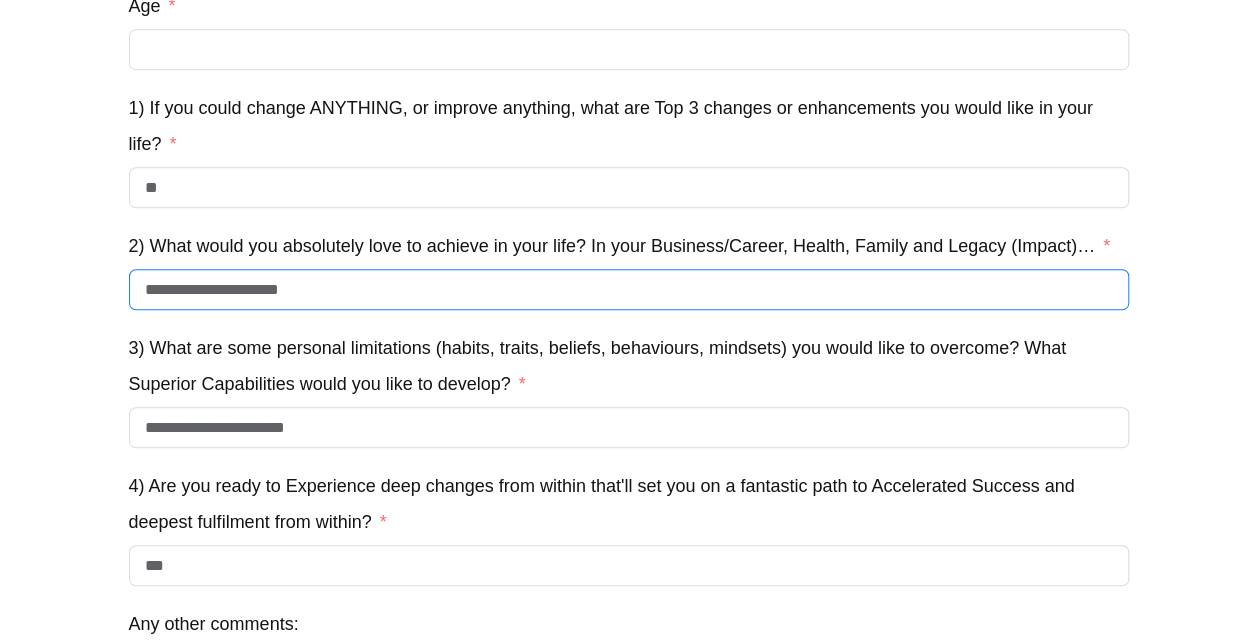 drag, startPoint x: 348, startPoint y: 305, endPoint x: 106, endPoint y: 308, distance: 242.0186 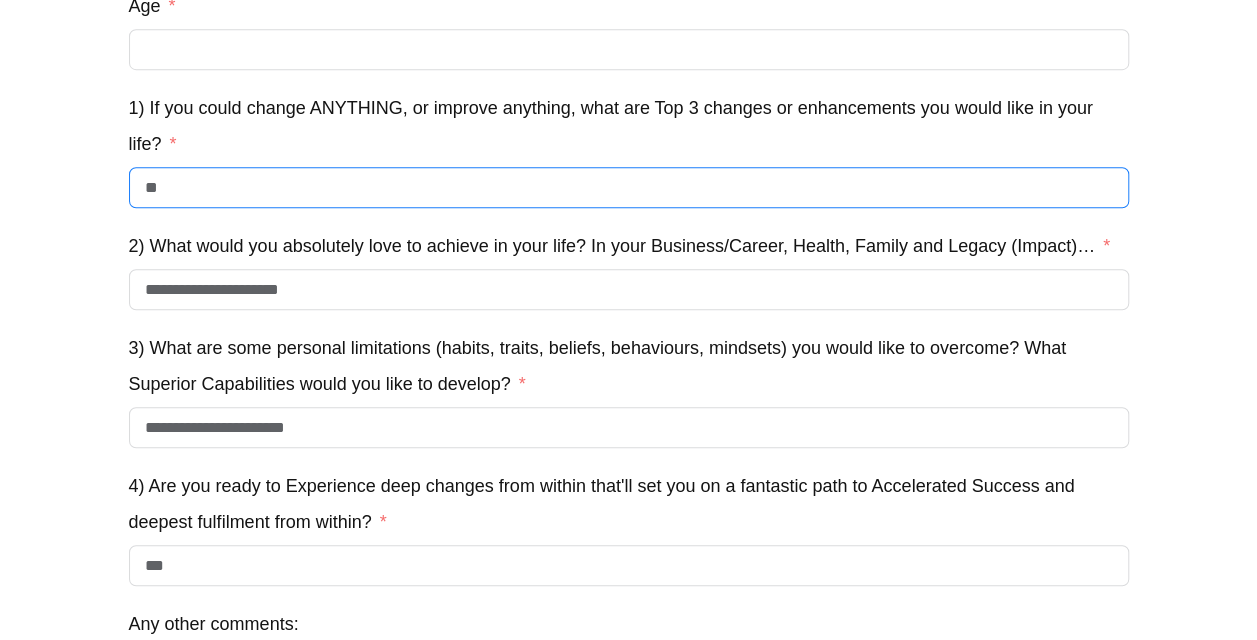 click on "**" at bounding box center (629, 187) 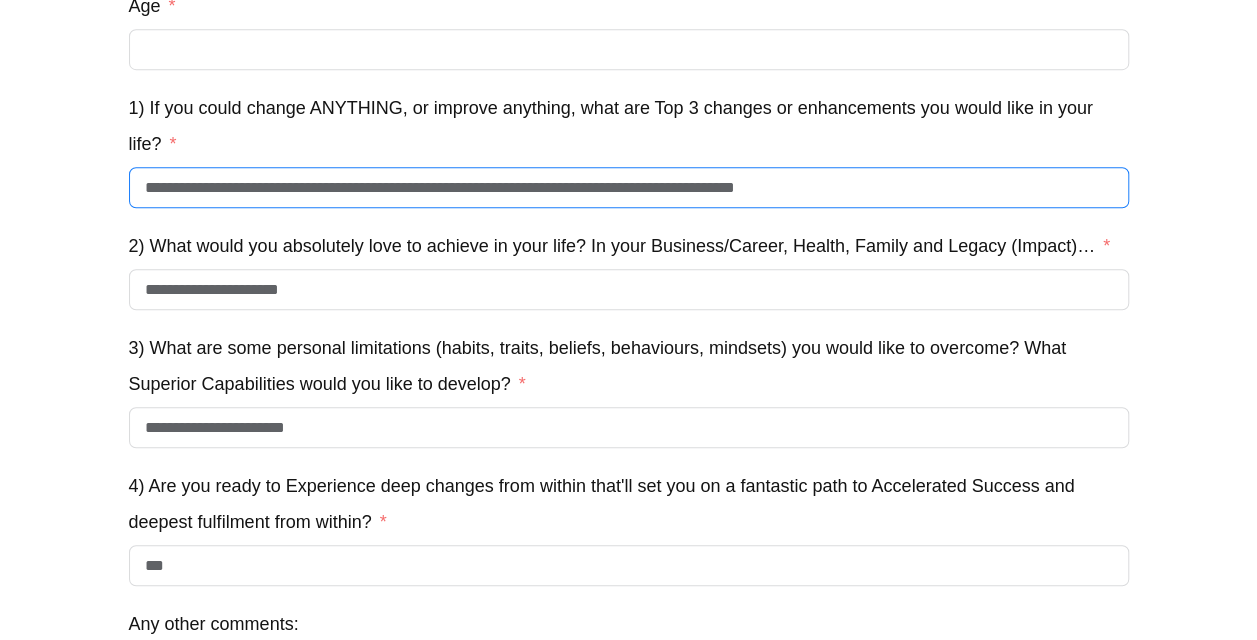 click on "**********" at bounding box center (629, 187) 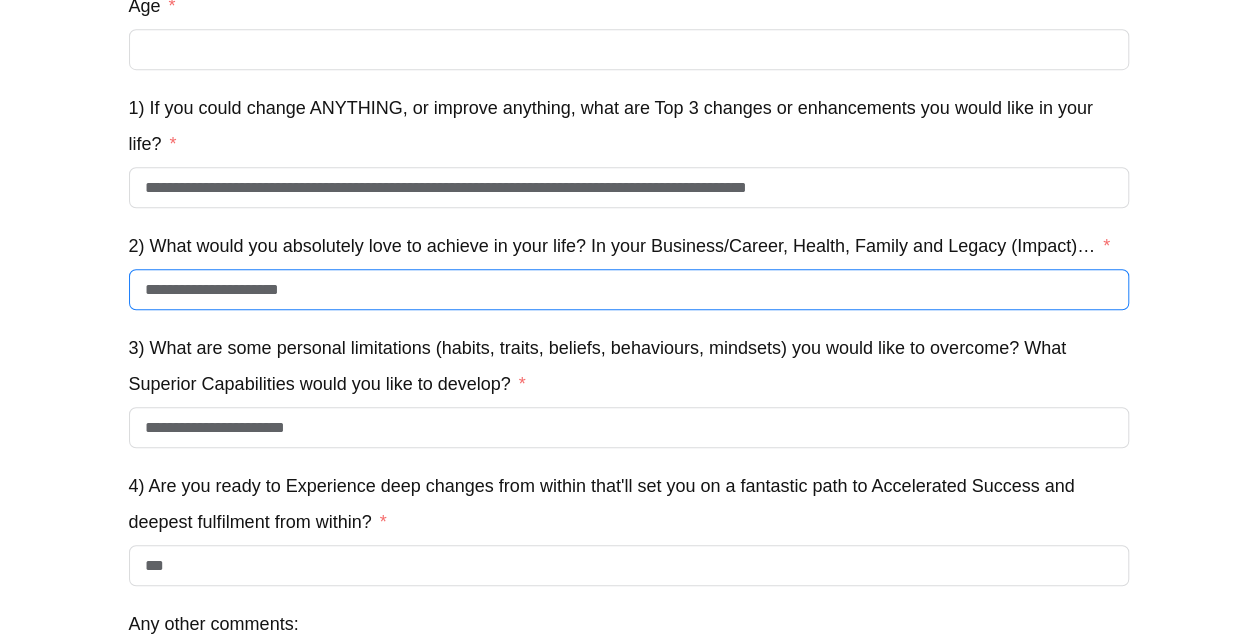 drag, startPoint x: 142, startPoint y: 309, endPoint x: 288, endPoint y: 308, distance: 146.00342 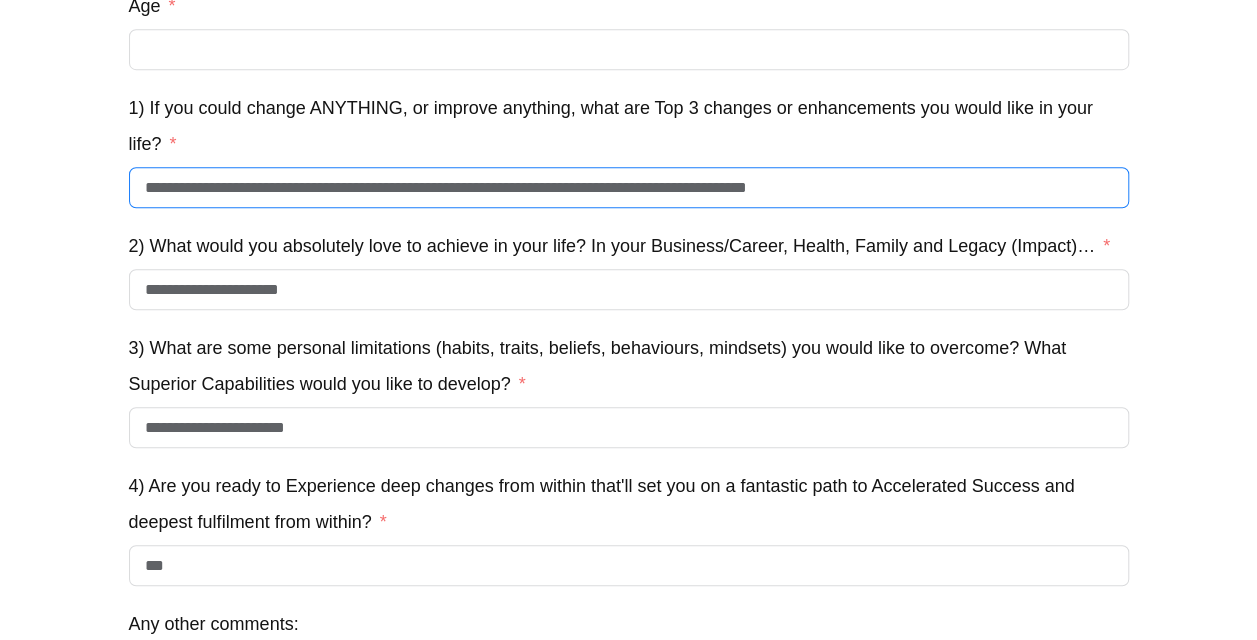 click on "**********" at bounding box center (629, 187) 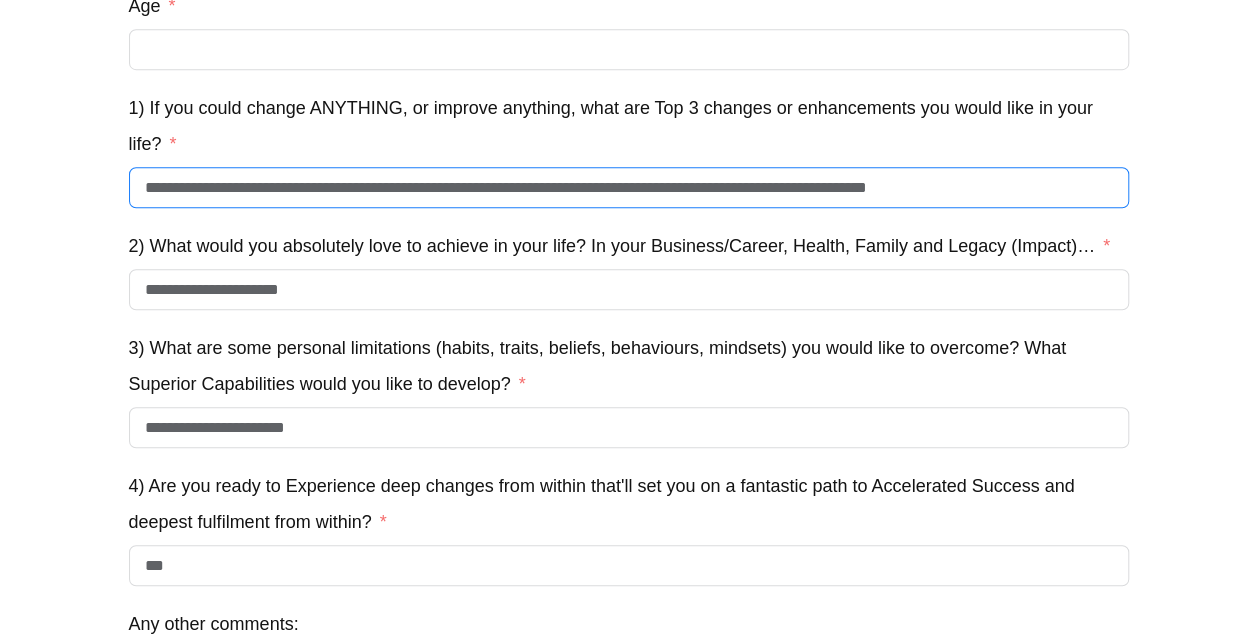 type on "**********" 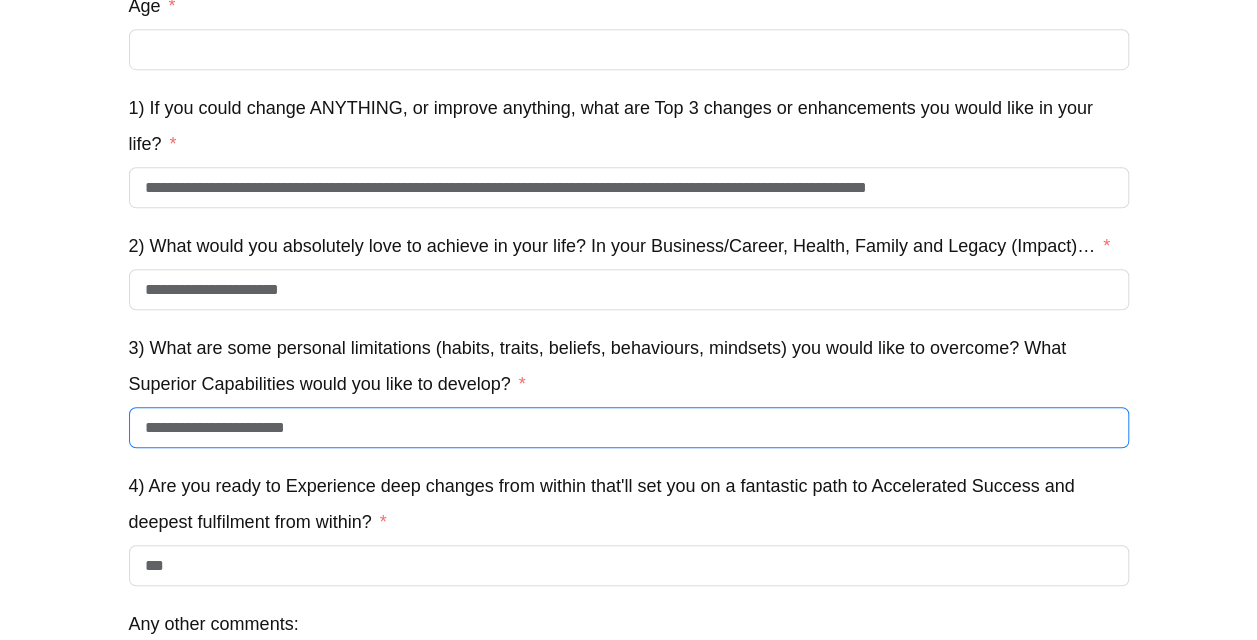 click on "**********" at bounding box center [629, 427] 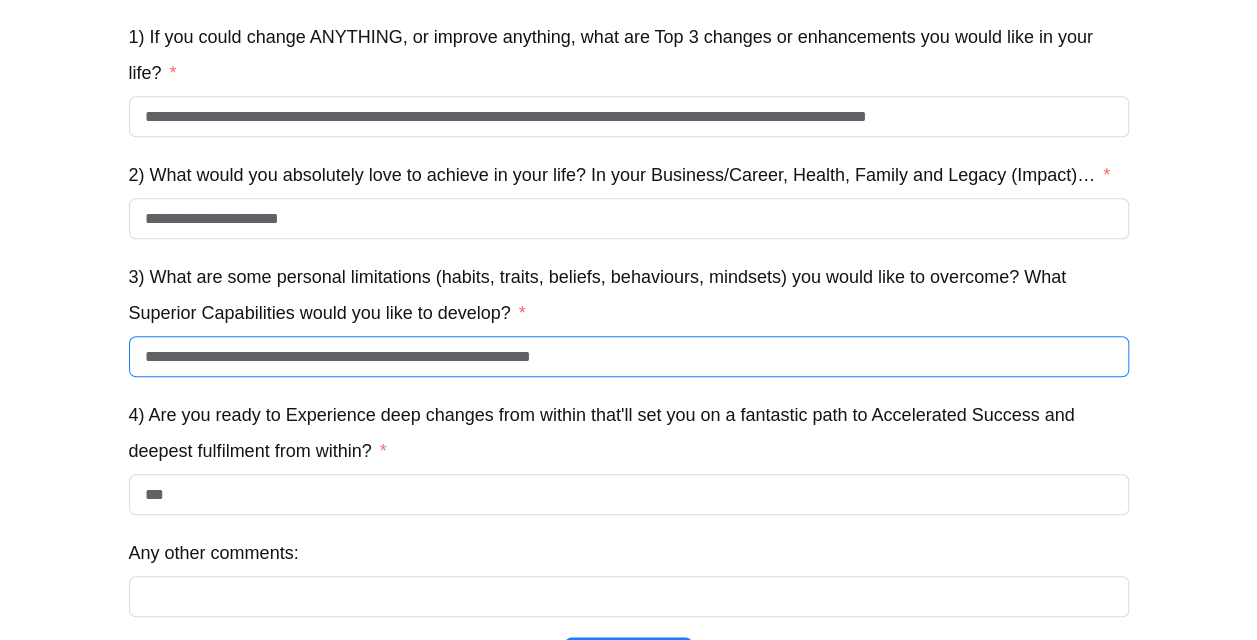 scroll, scrollTop: 572, scrollLeft: 0, axis: vertical 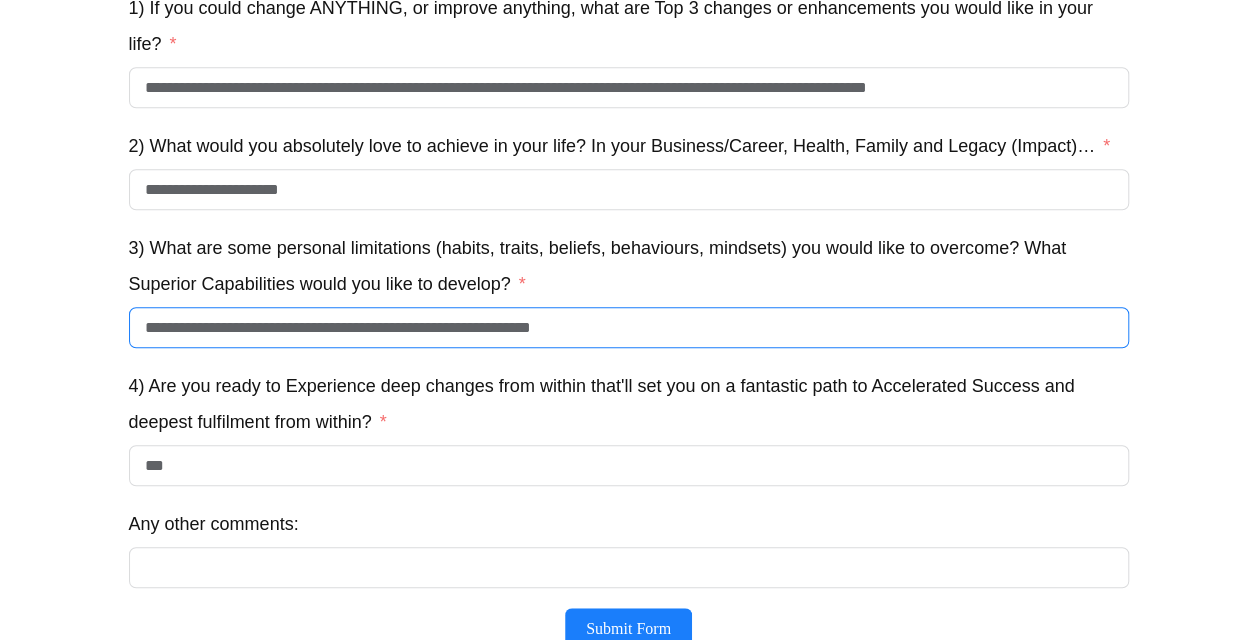 click on "**********" at bounding box center [629, 327] 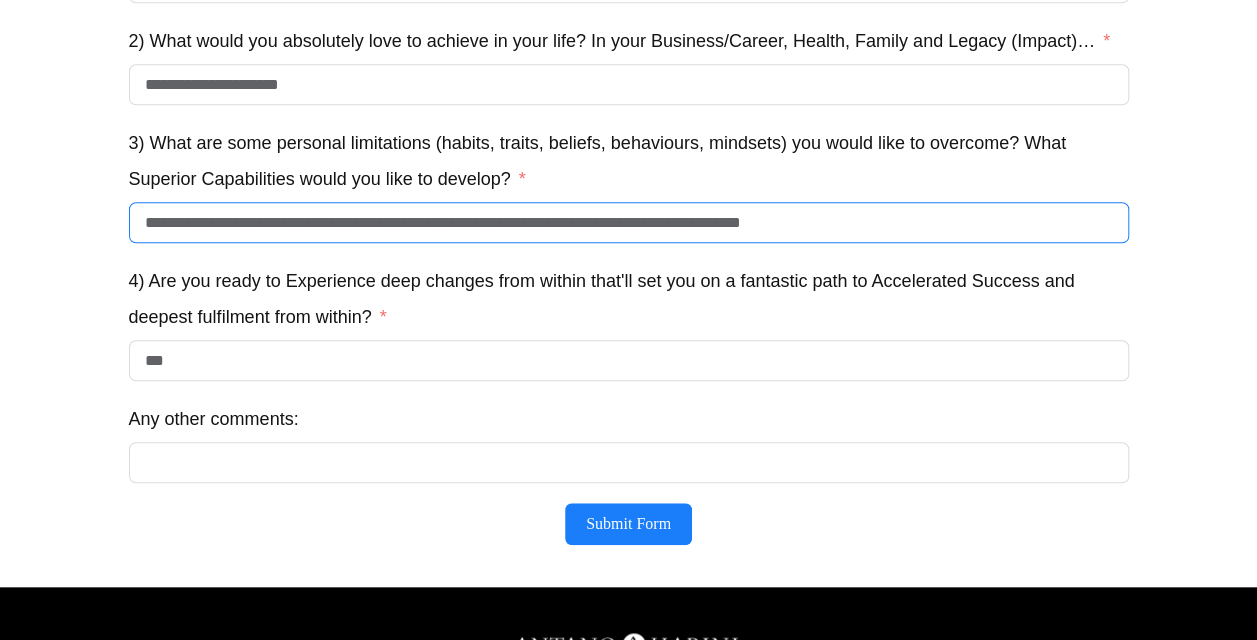 scroll, scrollTop: 885, scrollLeft: 0, axis: vertical 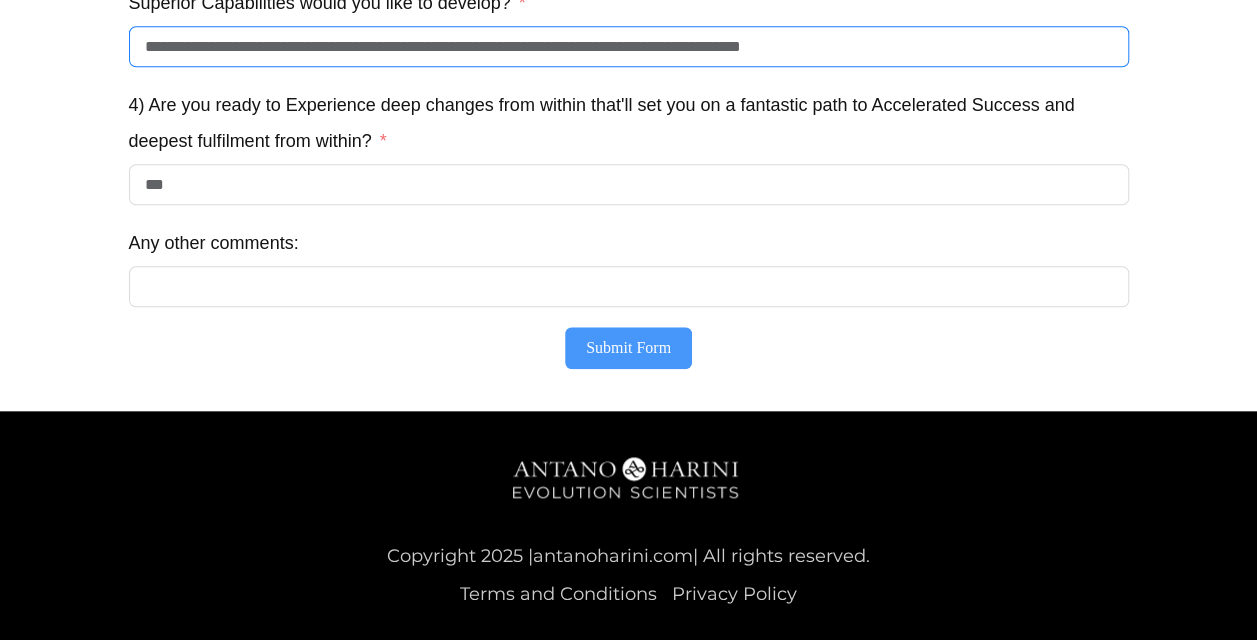 type on "**********" 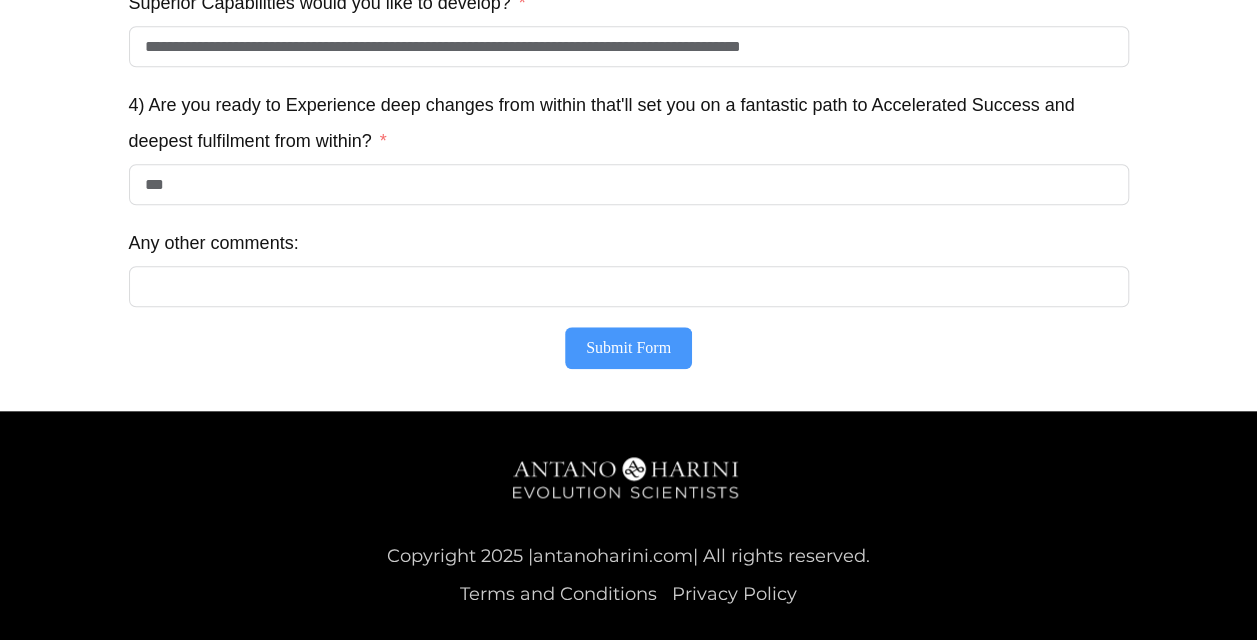 click on "Submit Form" at bounding box center (628, 348) 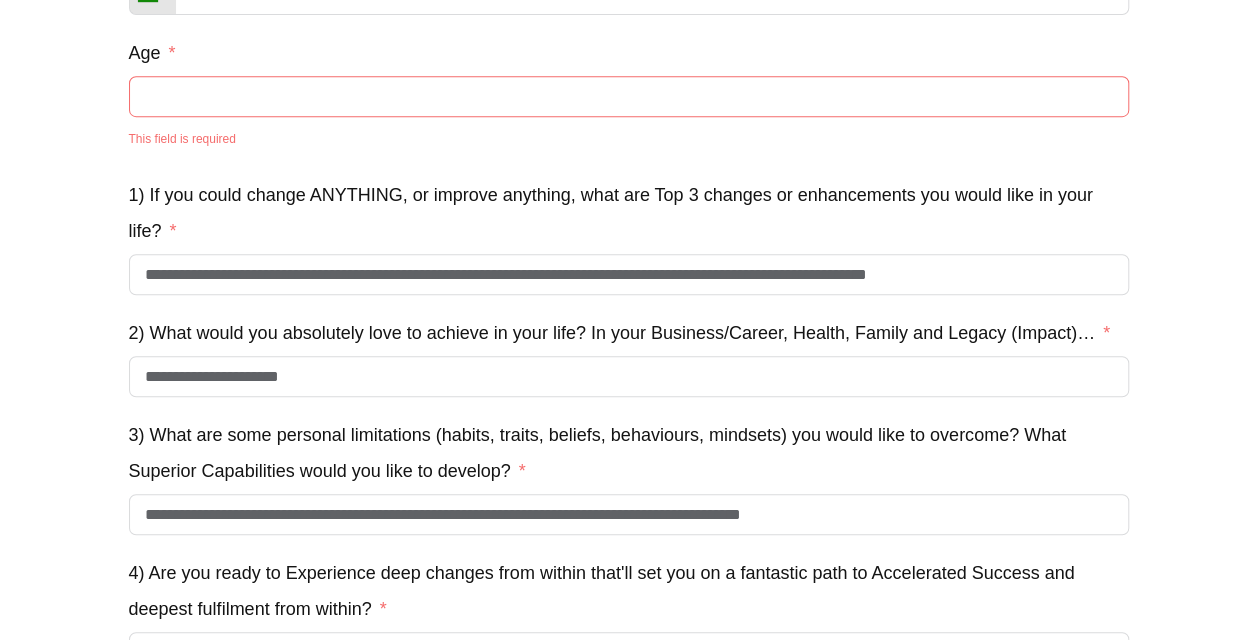 scroll, scrollTop: 418, scrollLeft: 0, axis: vertical 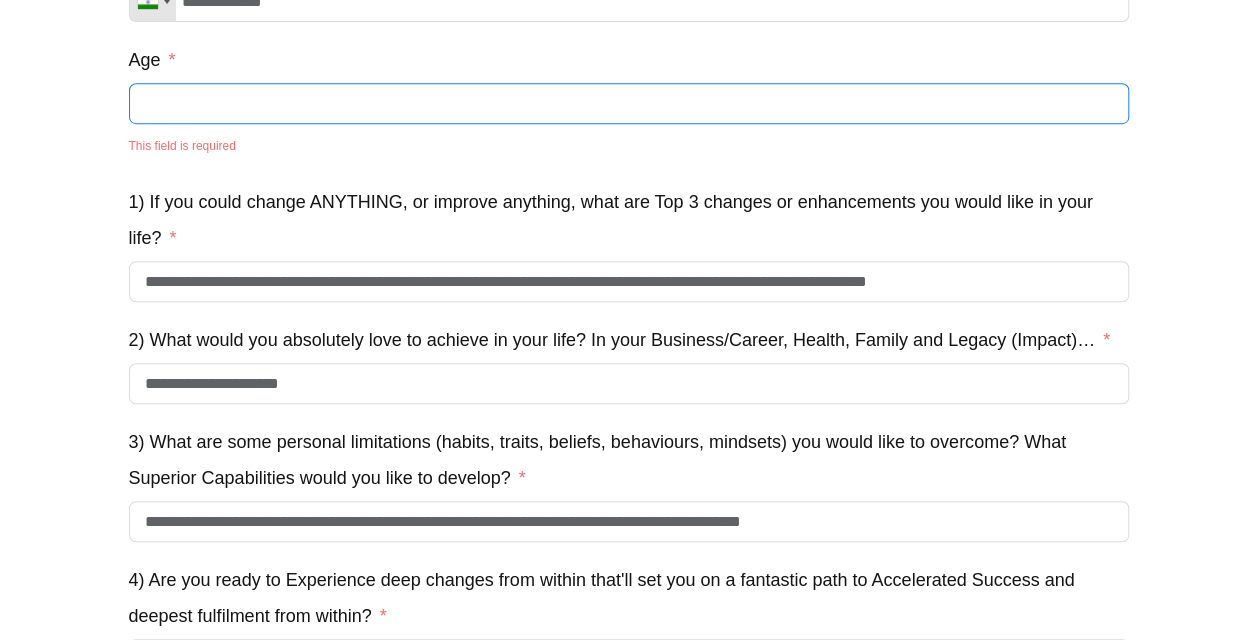click on "Age" at bounding box center (629, 103) 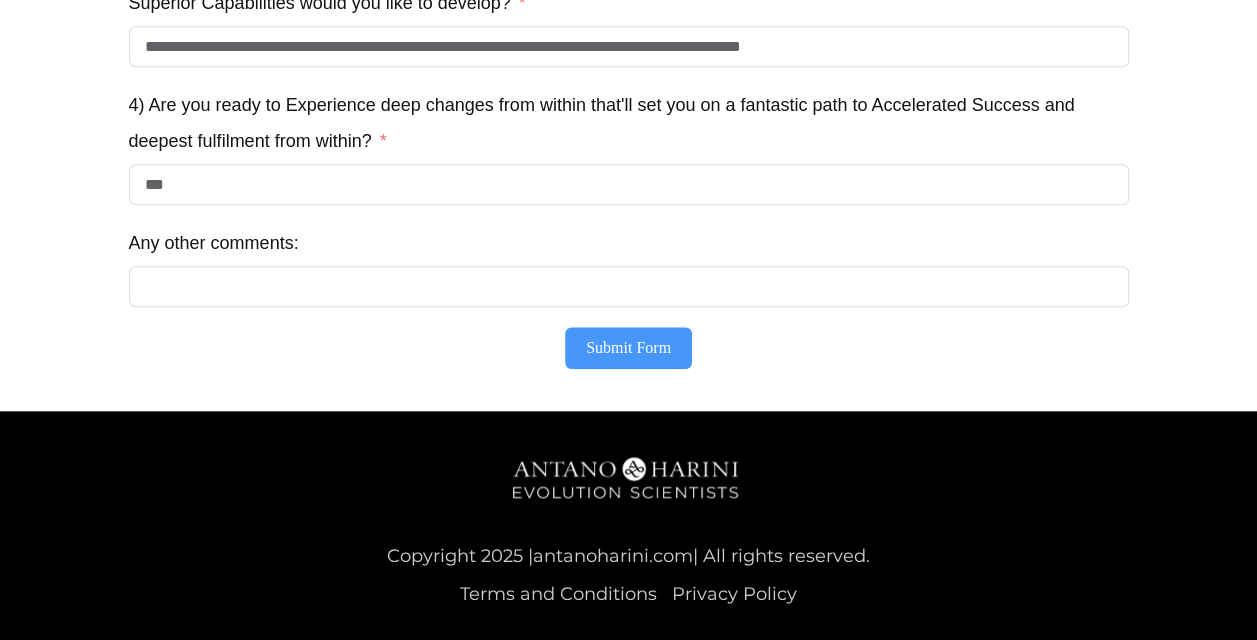 type on "**" 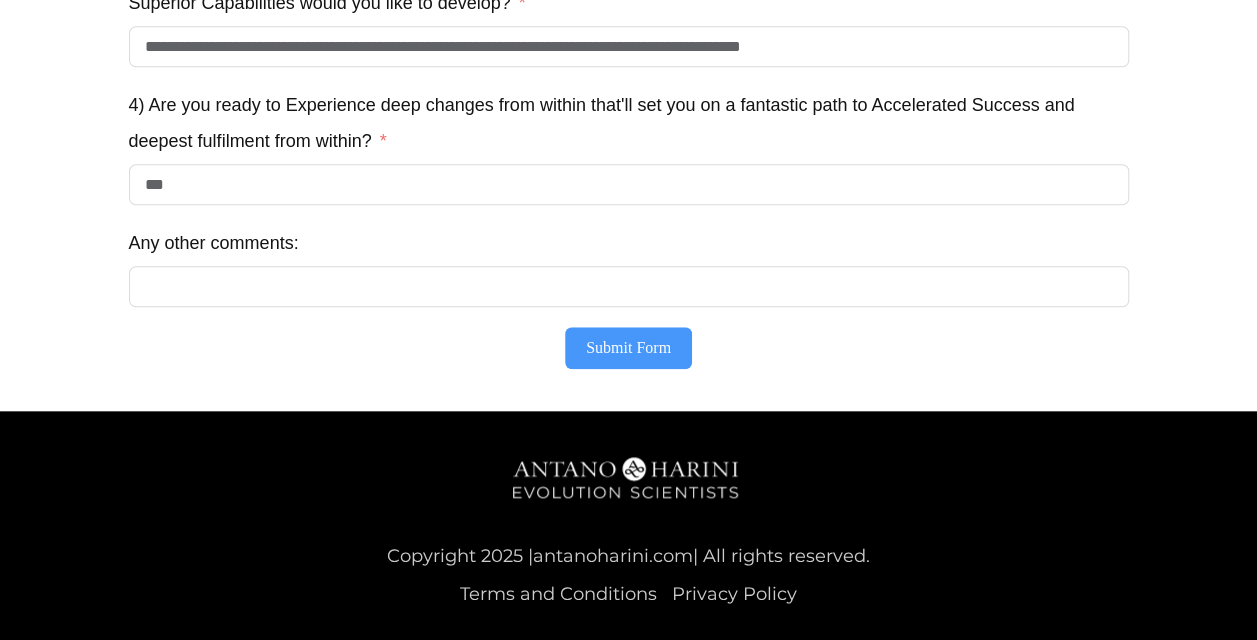 scroll, scrollTop: 885, scrollLeft: 0, axis: vertical 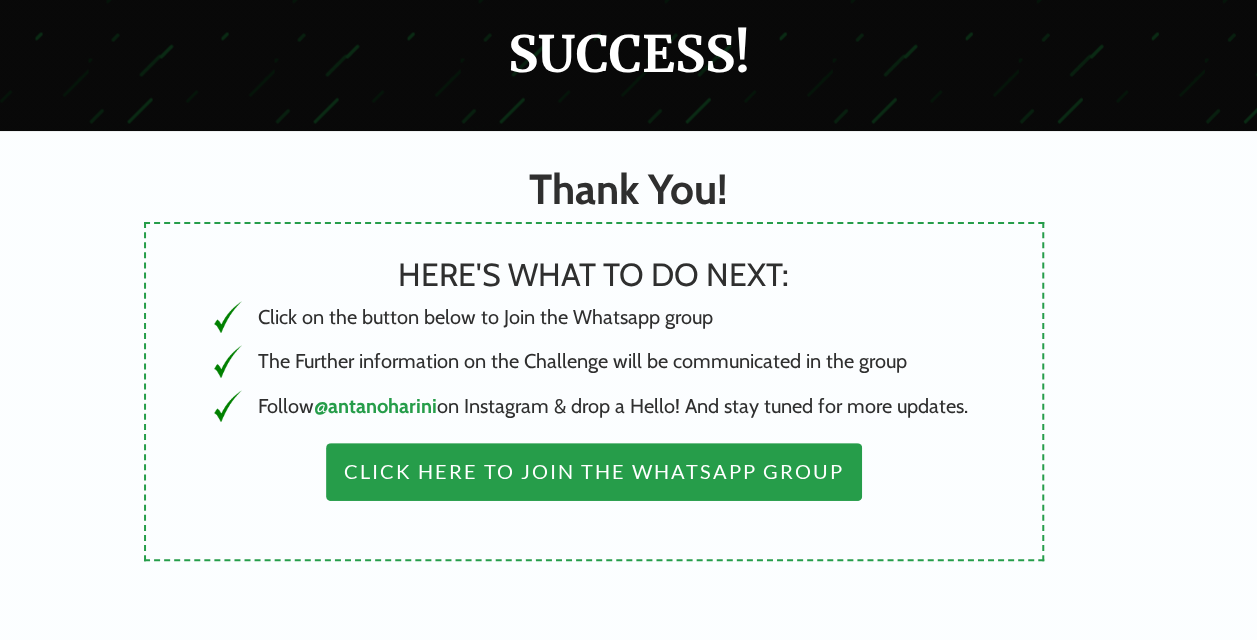 click on "Click Here to Join the Whatsapp Group" at bounding box center [594, 472] 